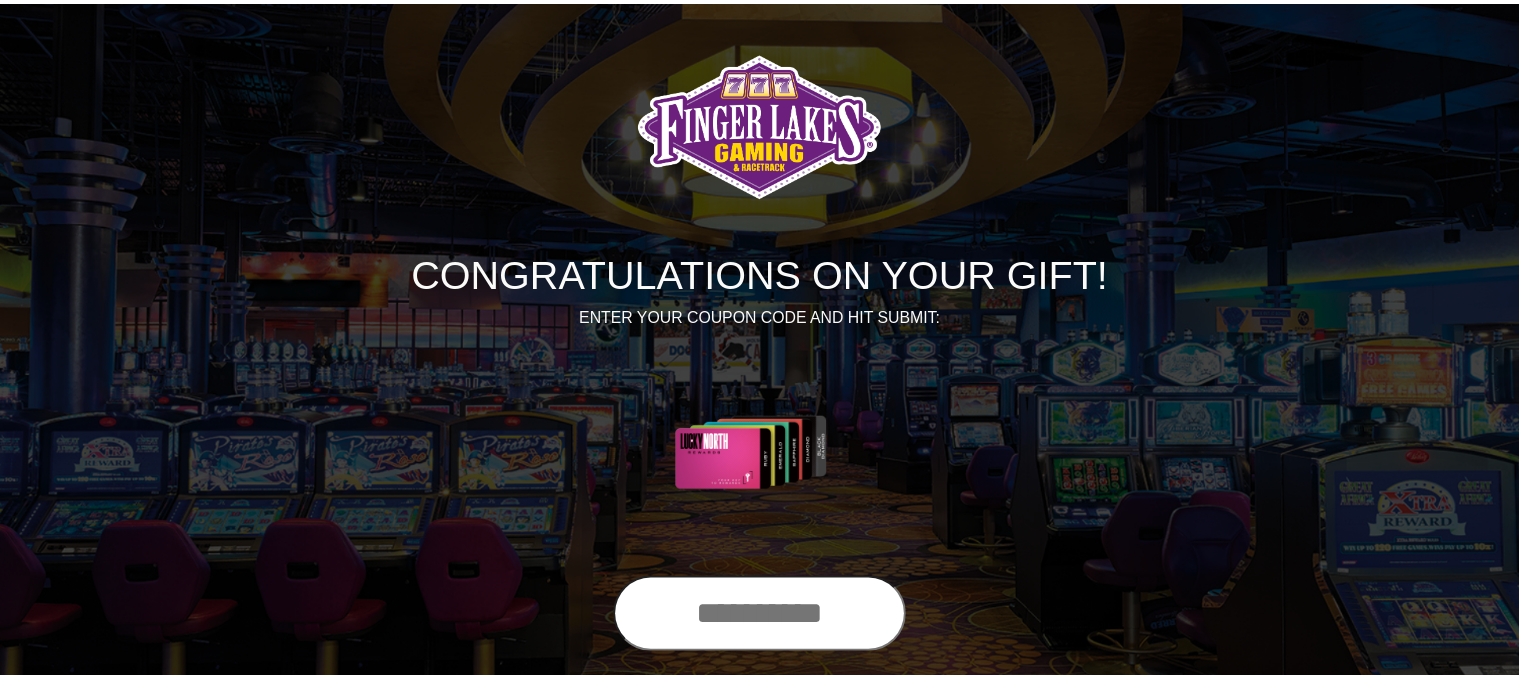 scroll, scrollTop: 0, scrollLeft: 0, axis: both 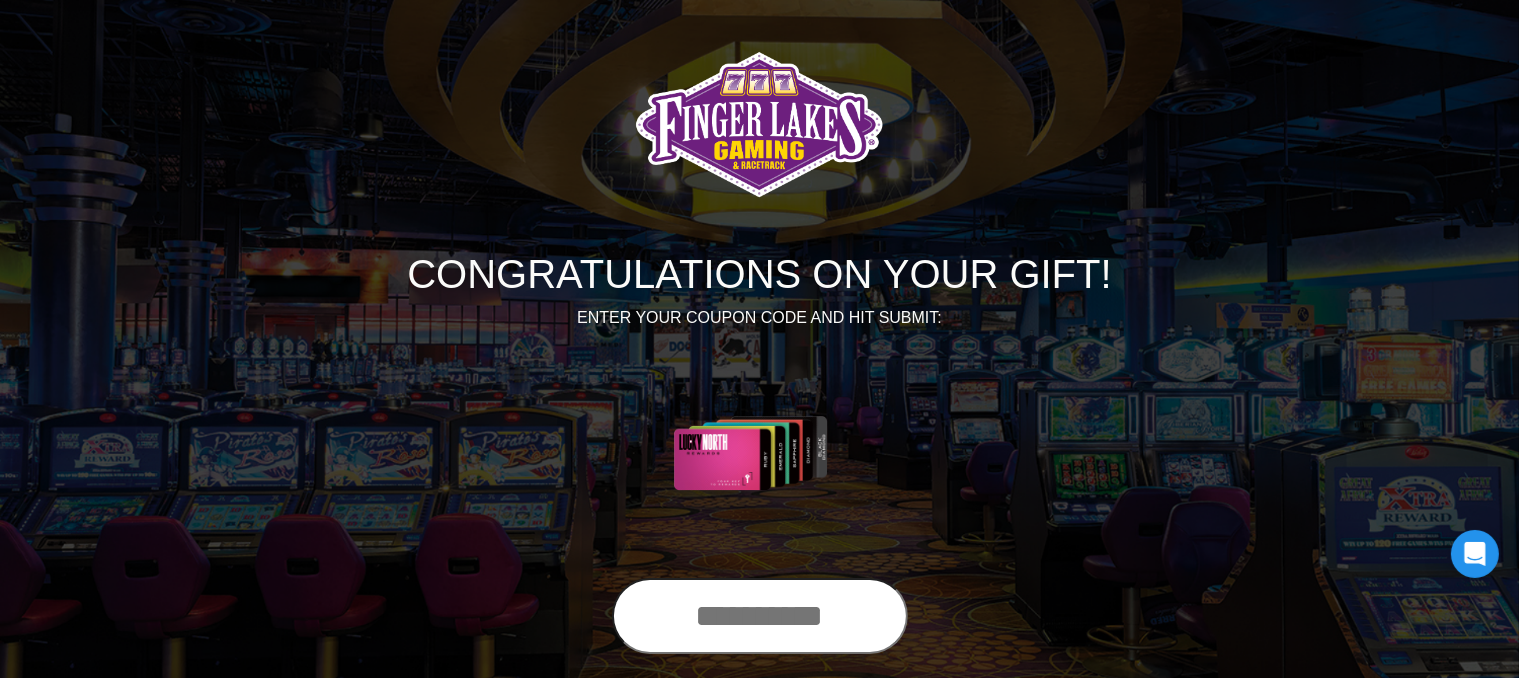 click at bounding box center (760, 616) 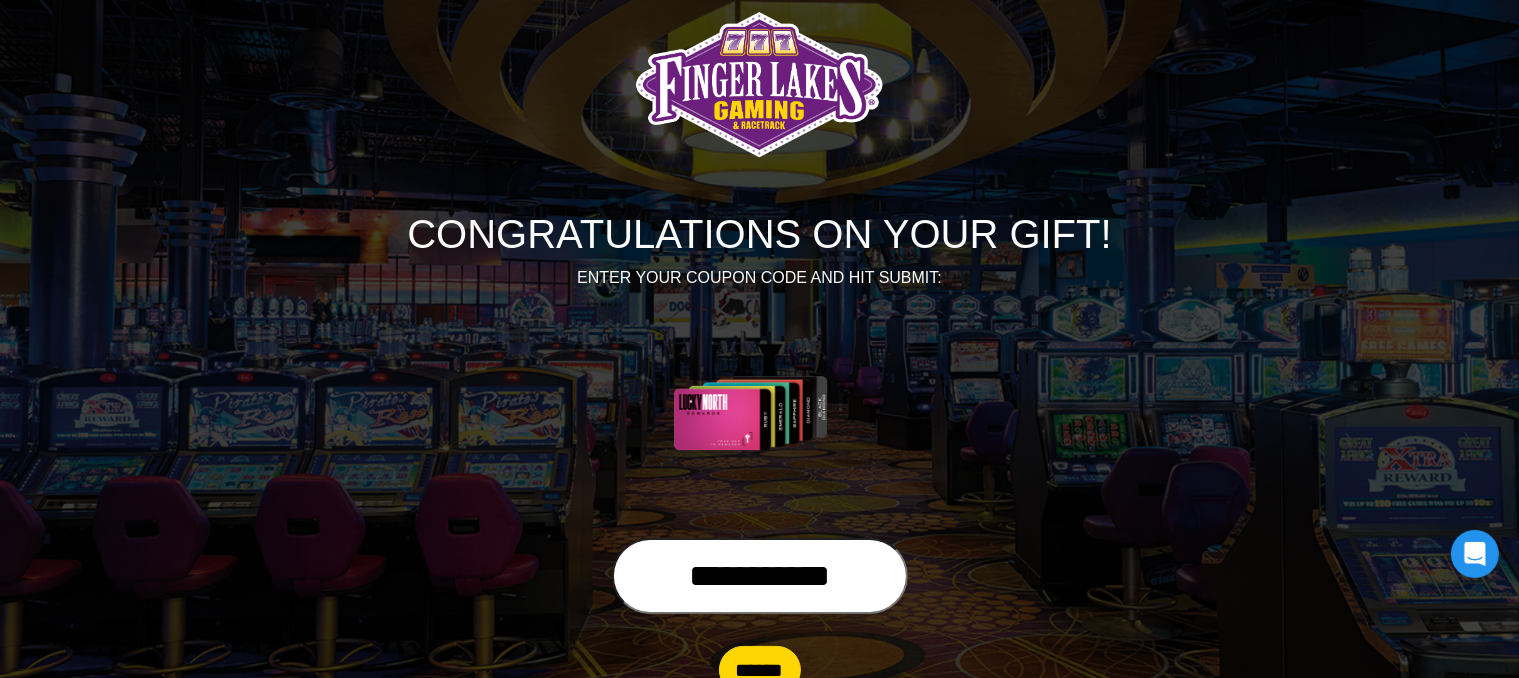 scroll, scrollTop: 102, scrollLeft: 0, axis: vertical 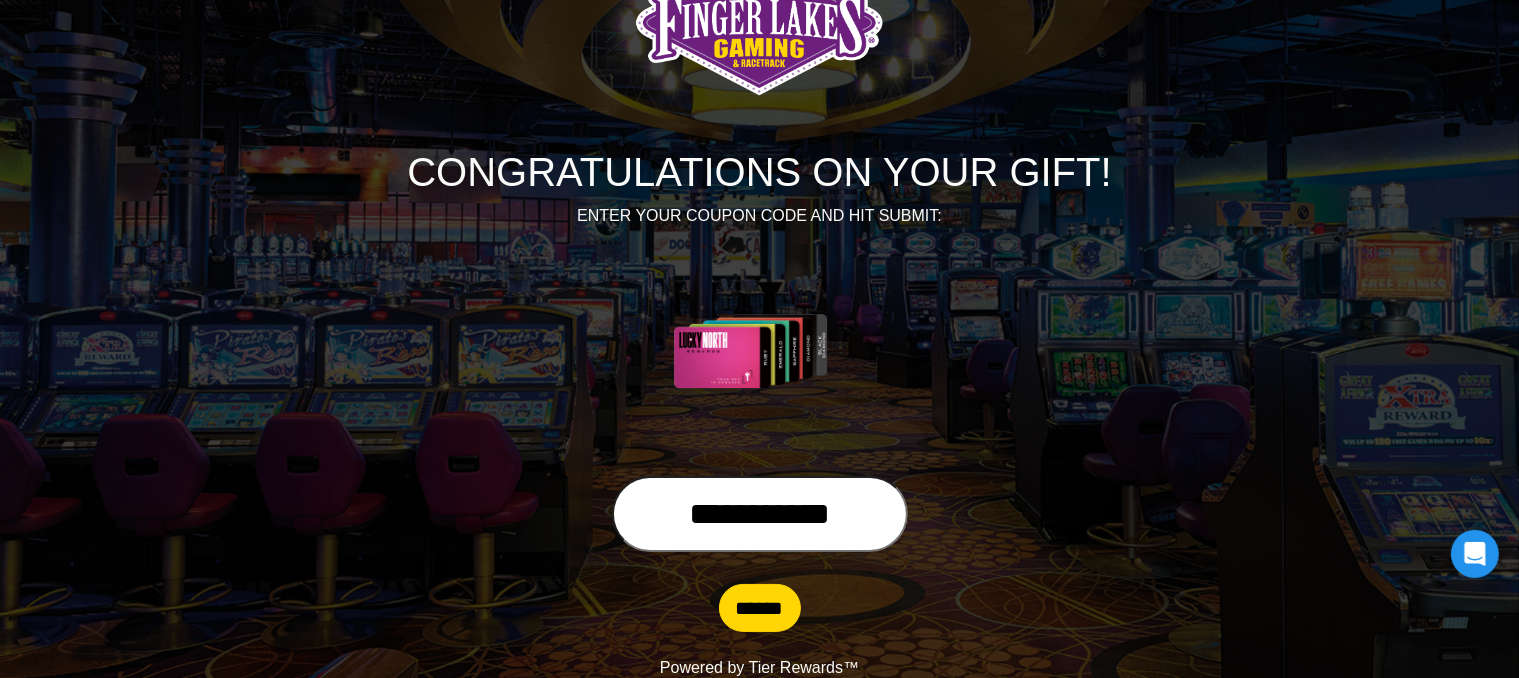 type on "**********" 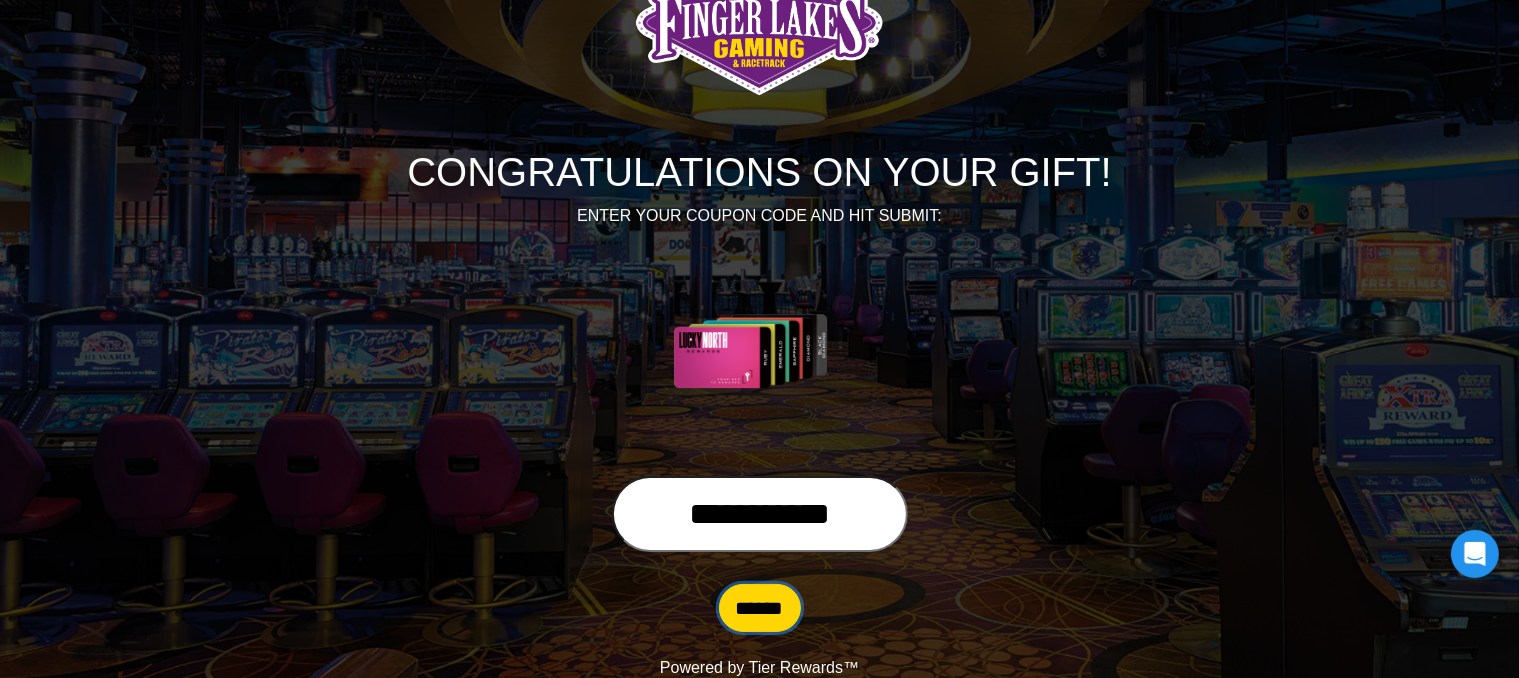 click on "******" at bounding box center [760, 608] 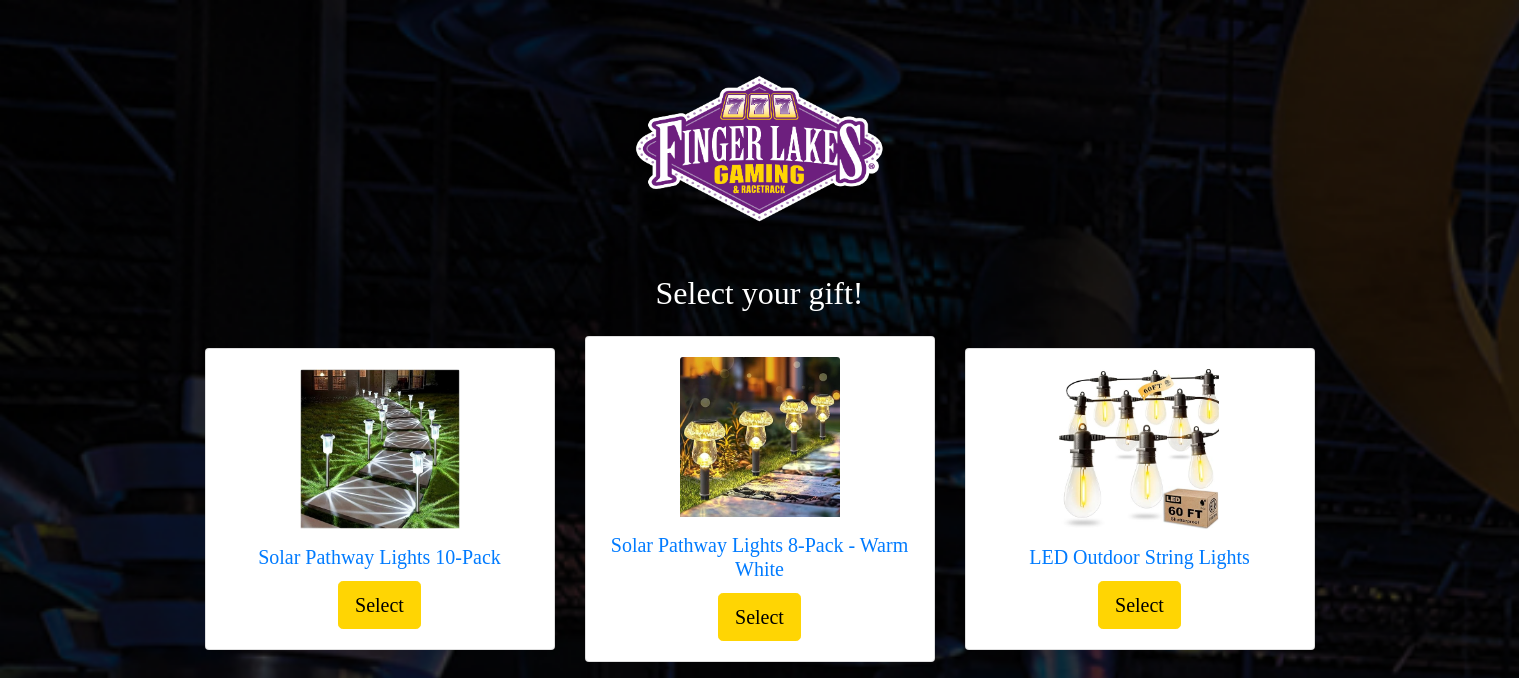 scroll, scrollTop: 0, scrollLeft: 0, axis: both 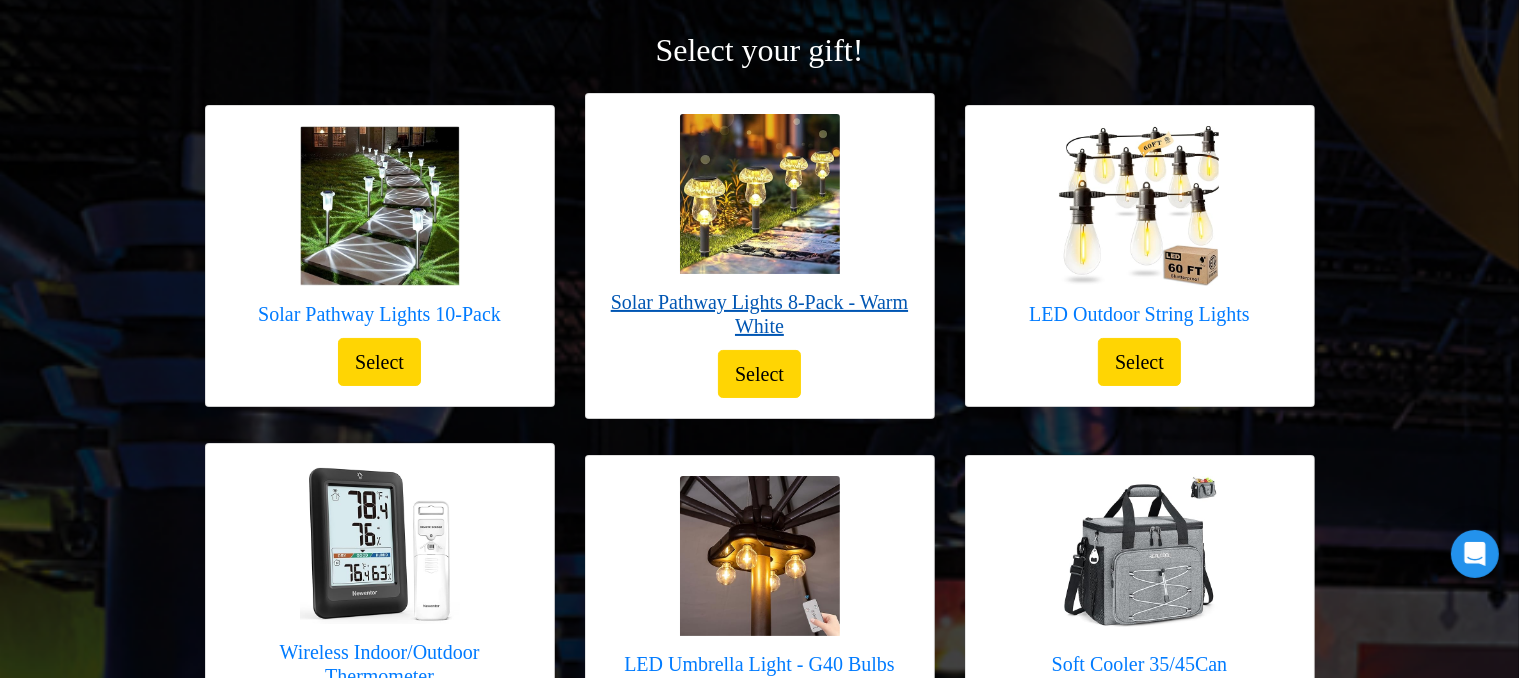 click on "Solar Pathway Lights 8-Pack - Warm White" at bounding box center [760, 314] 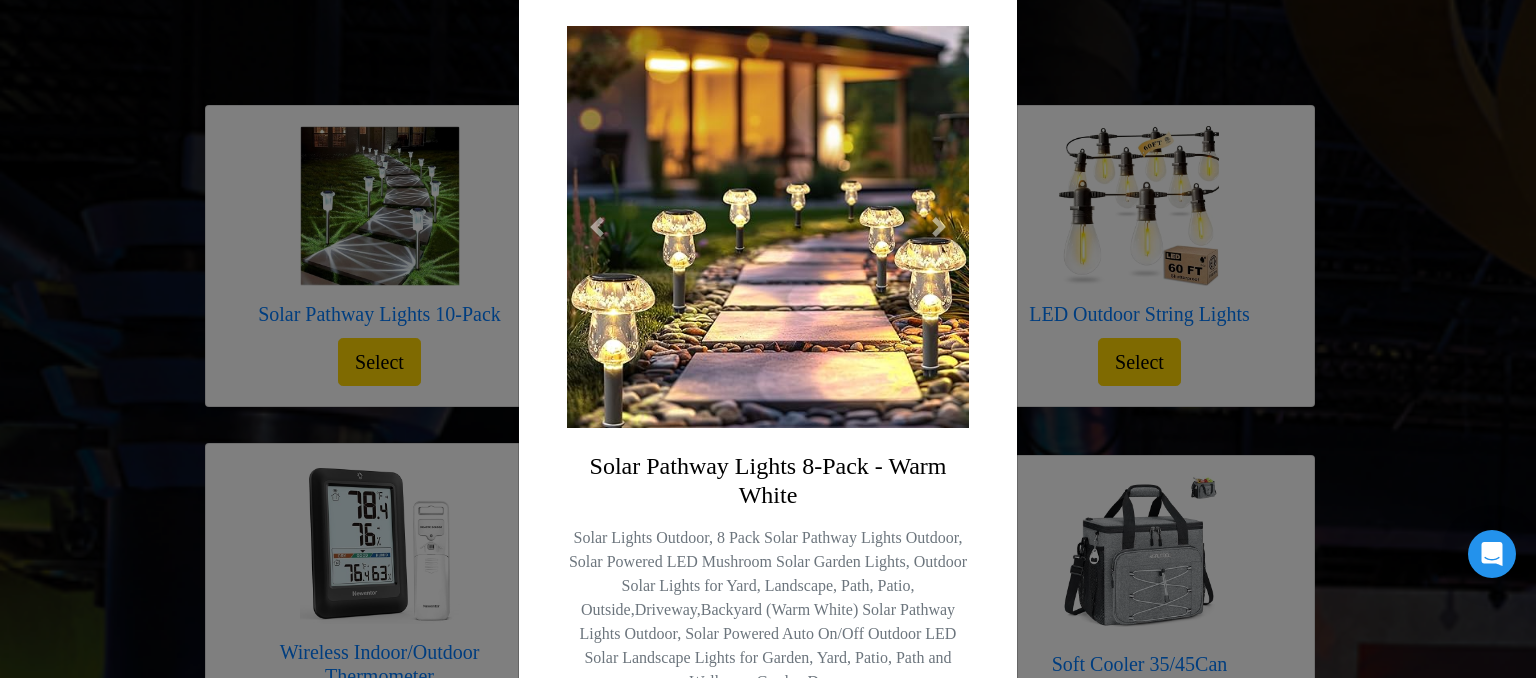 scroll, scrollTop: 160, scrollLeft: 0, axis: vertical 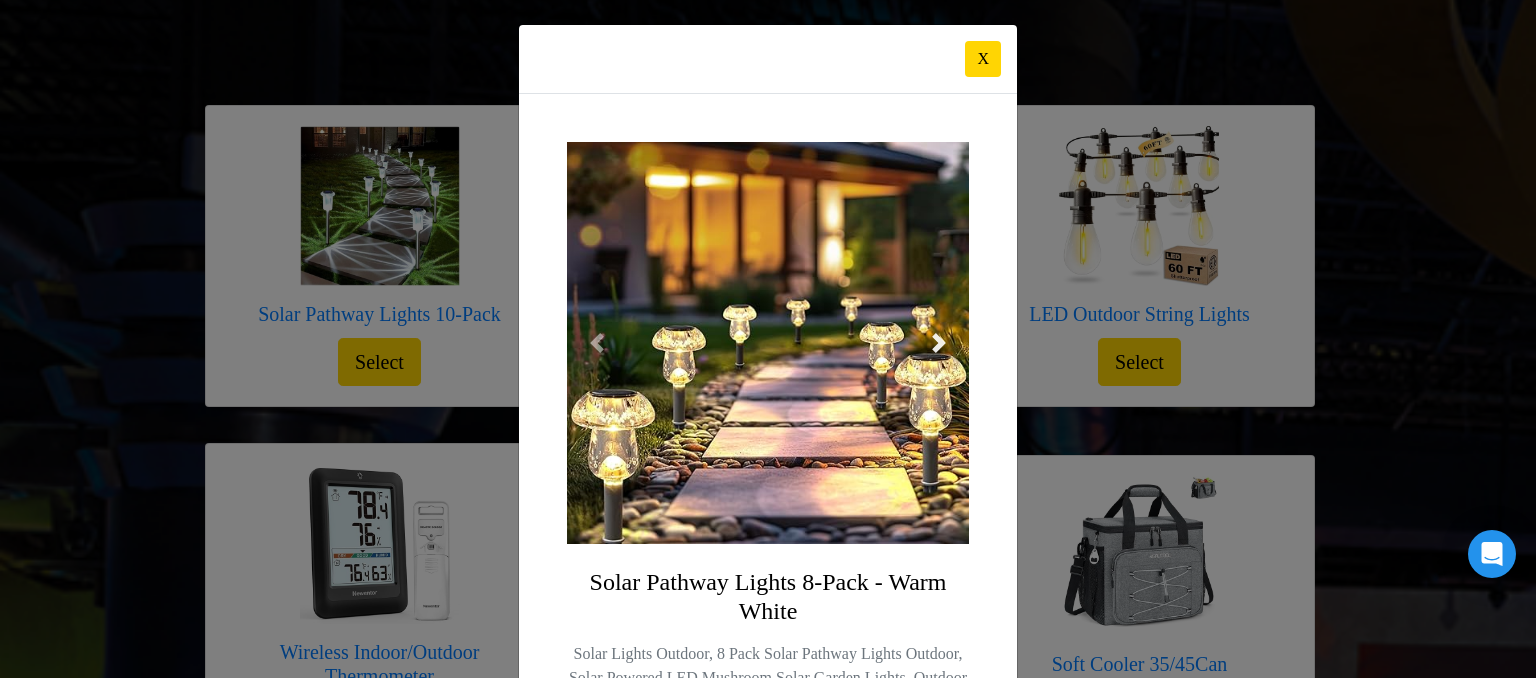 click at bounding box center [939, 343] 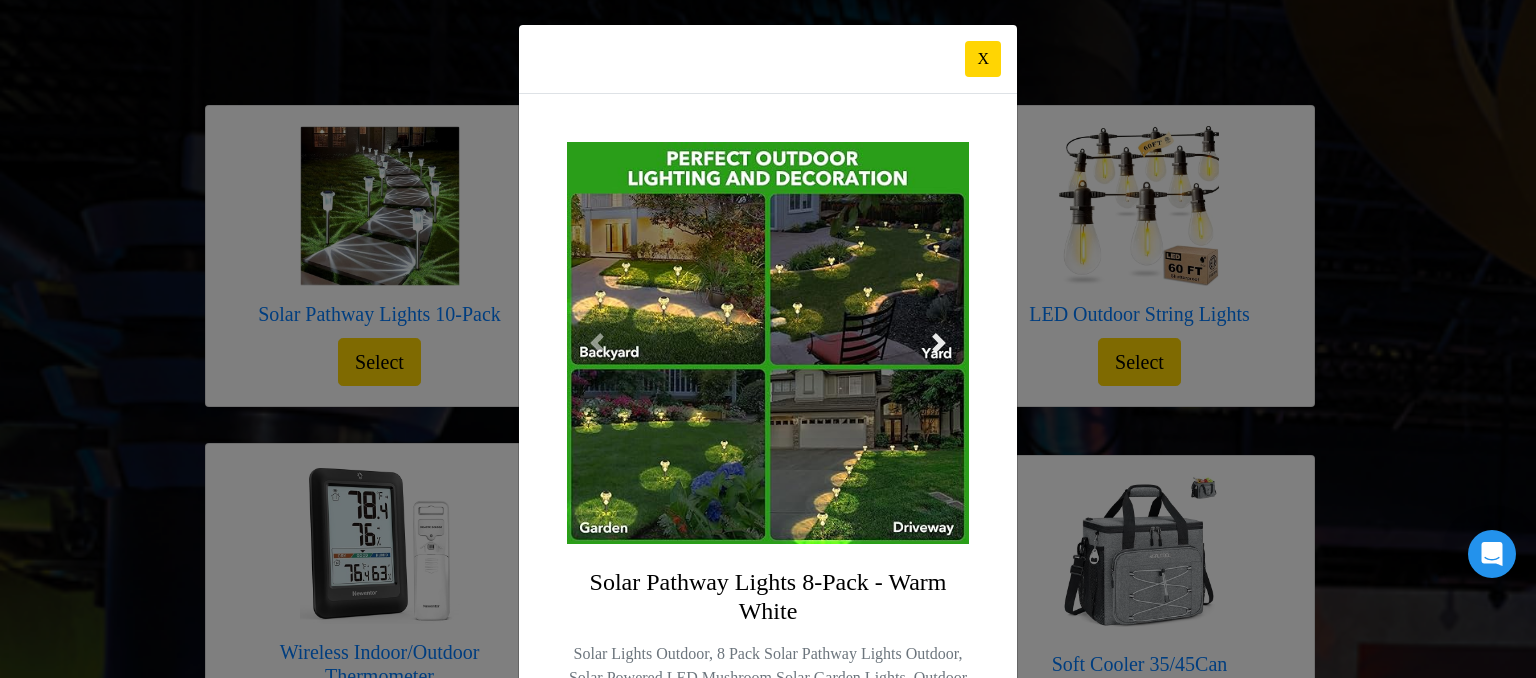 click at bounding box center [939, 343] 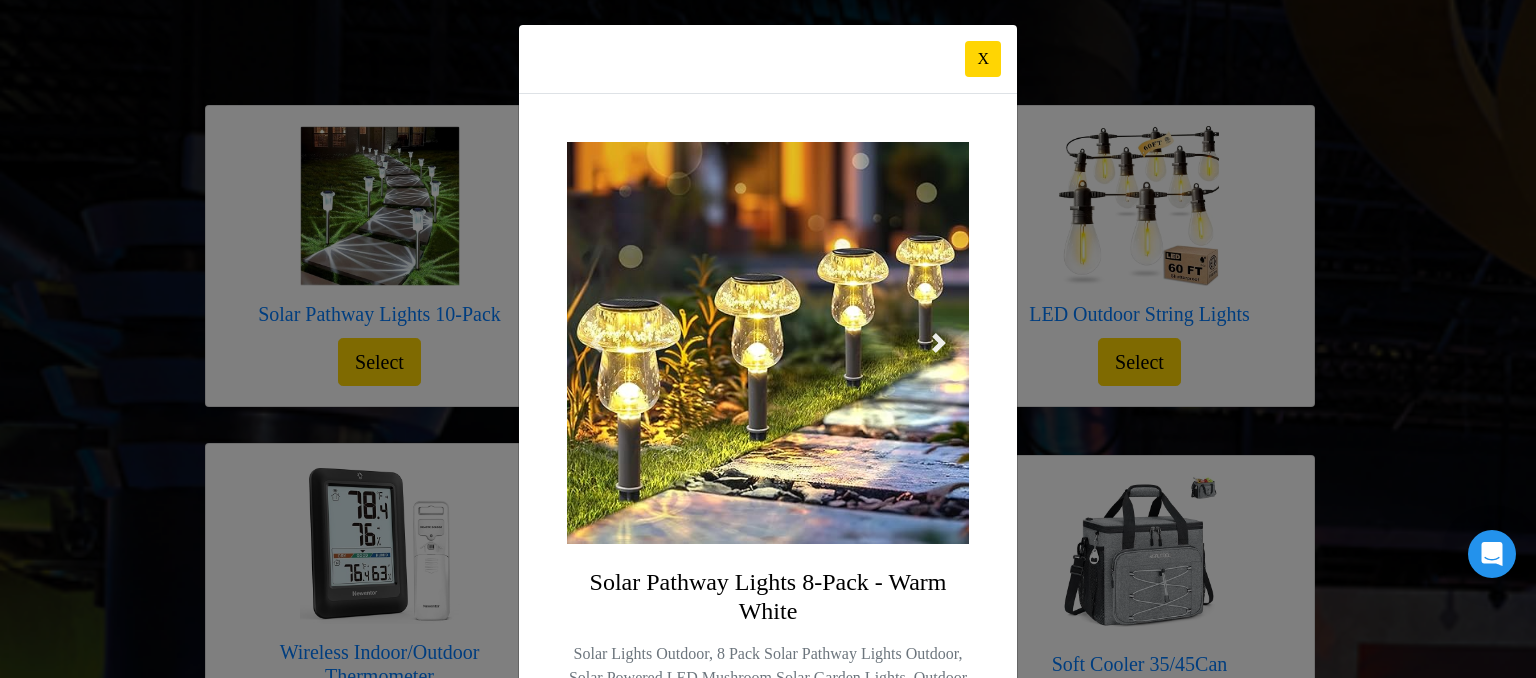 click at bounding box center [939, 343] 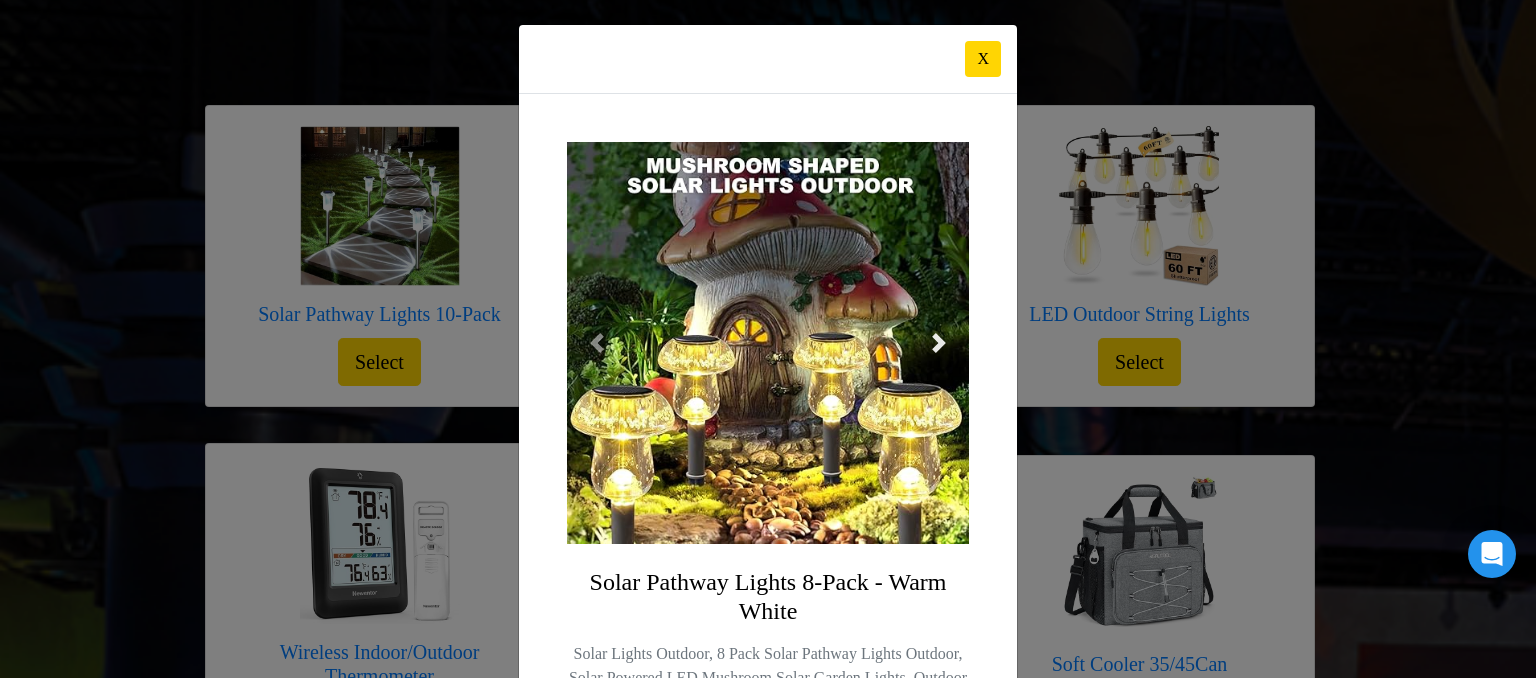 click at bounding box center (939, 343) 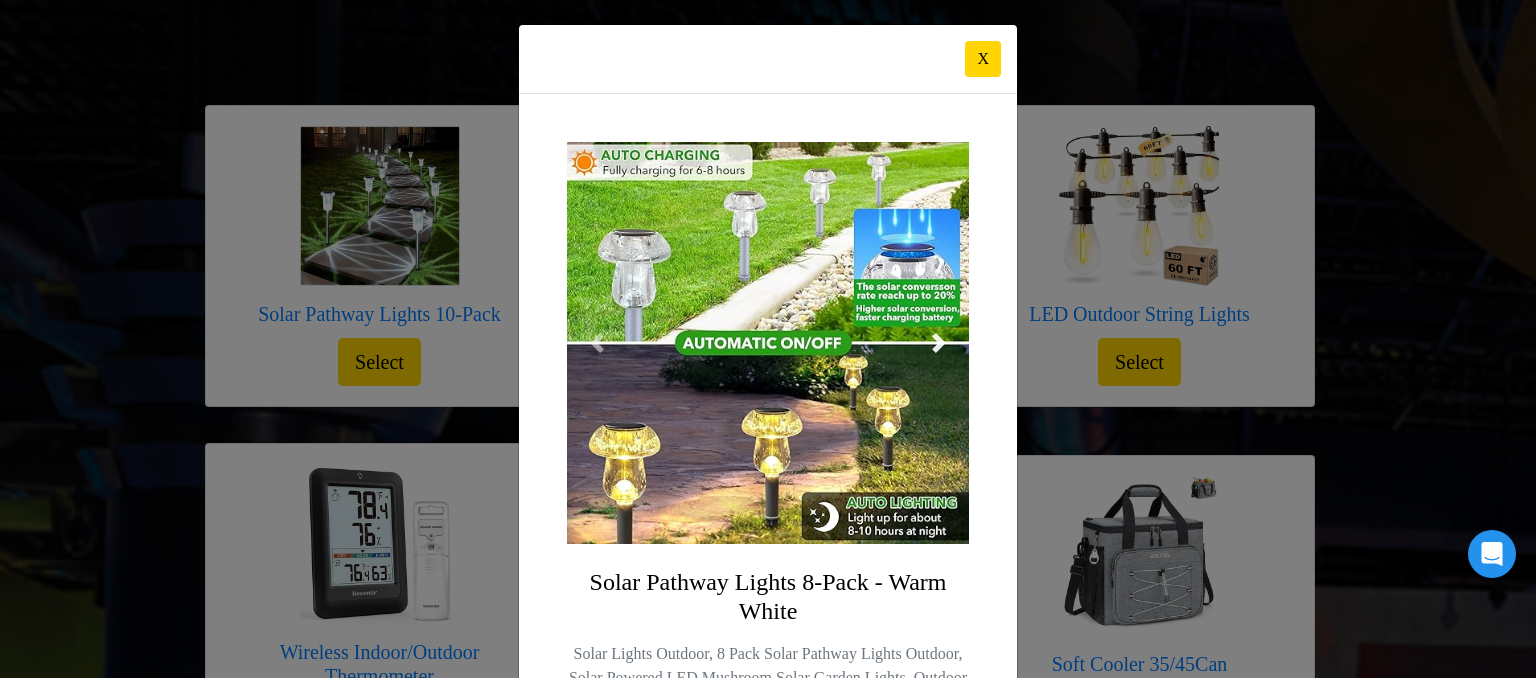 click at bounding box center (939, 343) 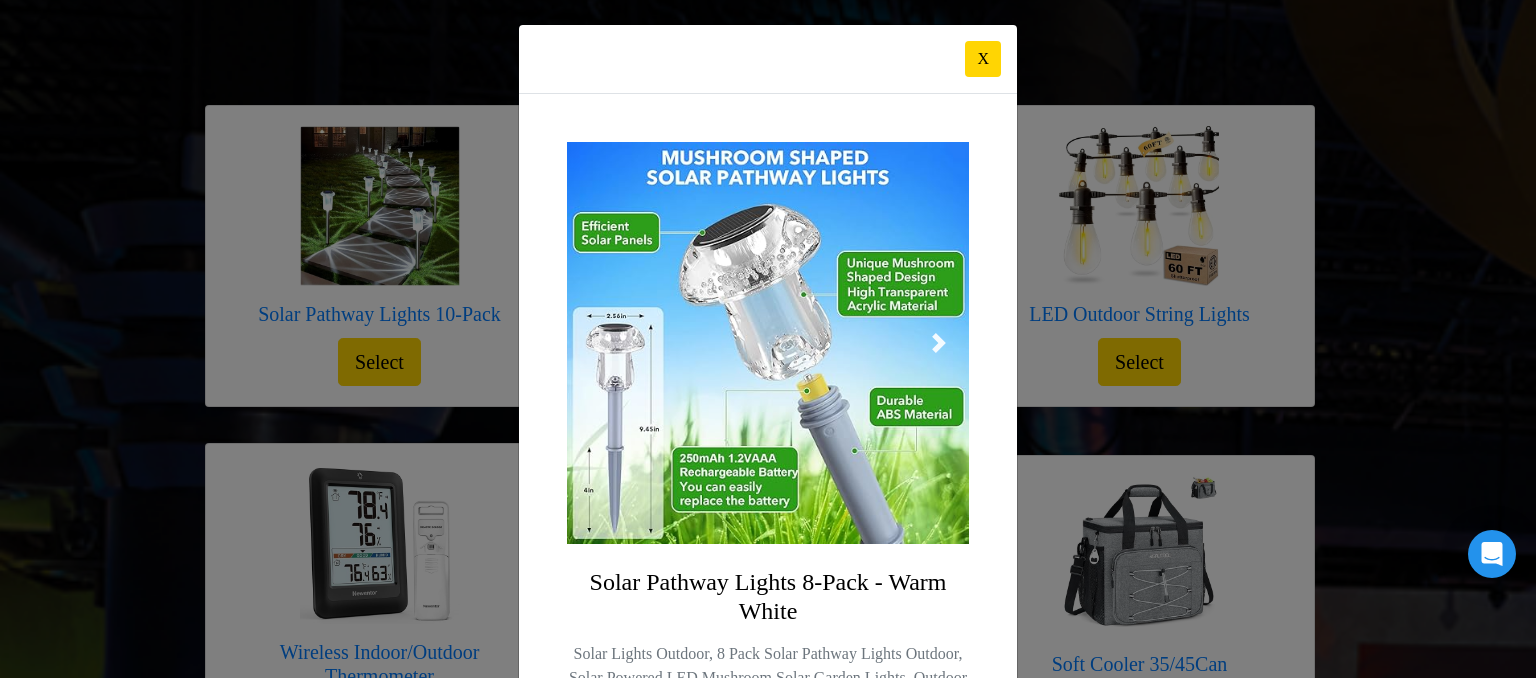click at bounding box center [939, 343] 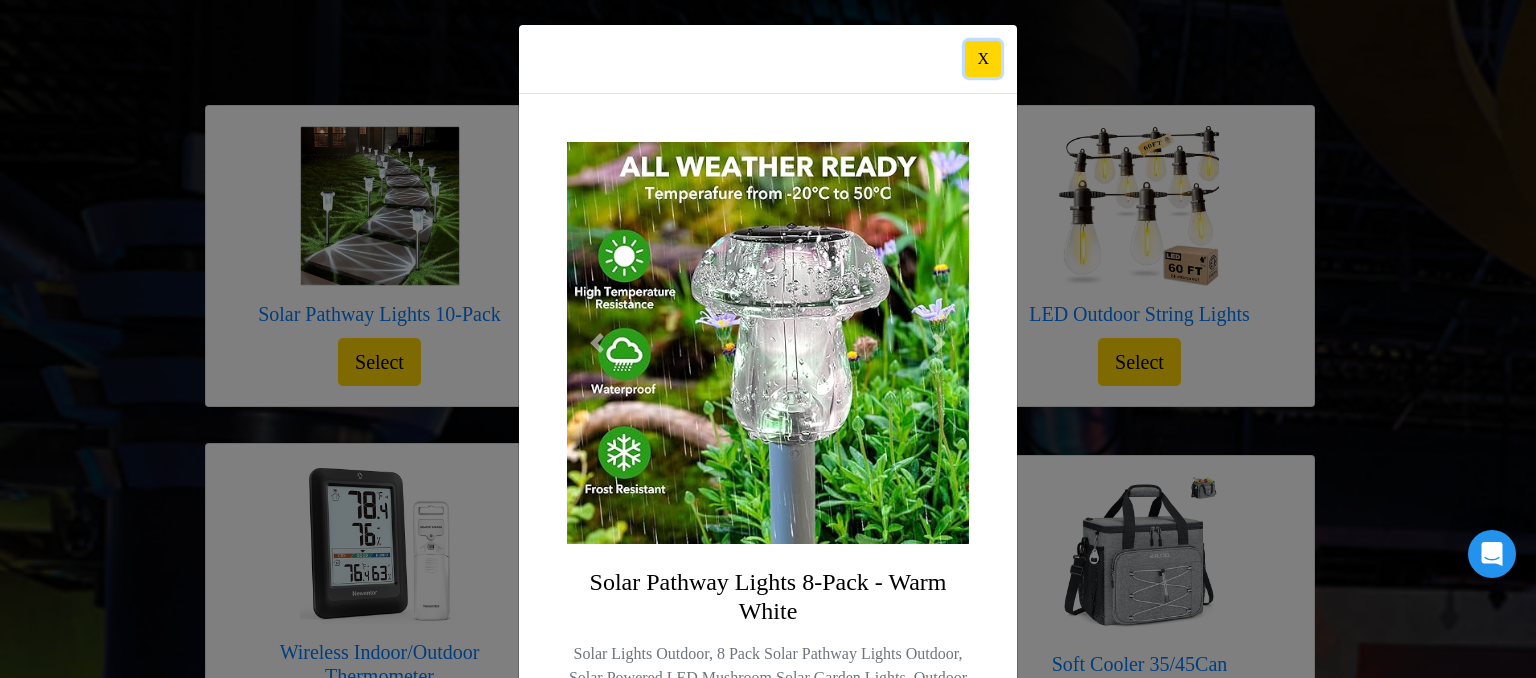 click on "X" at bounding box center (983, 59) 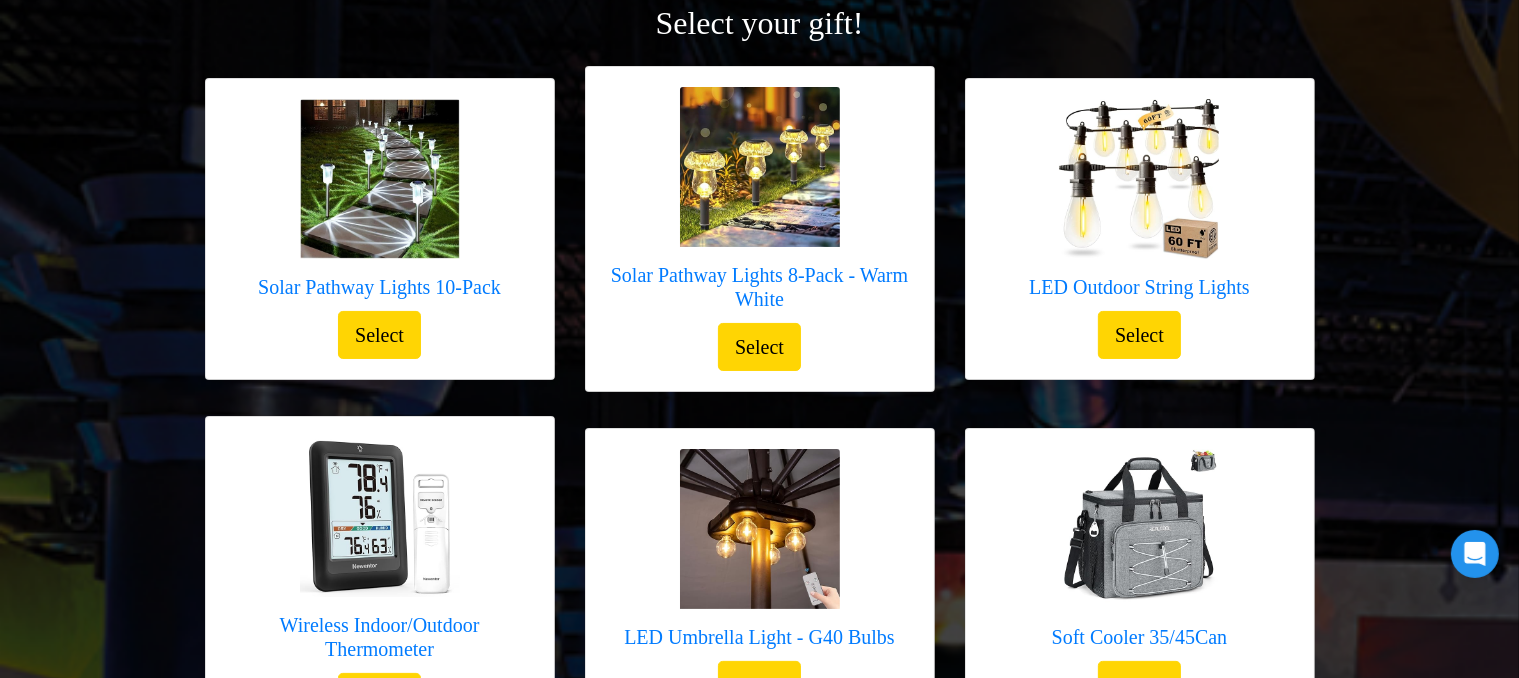 scroll, scrollTop: 283, scrollLeft: 0, axis: vertical 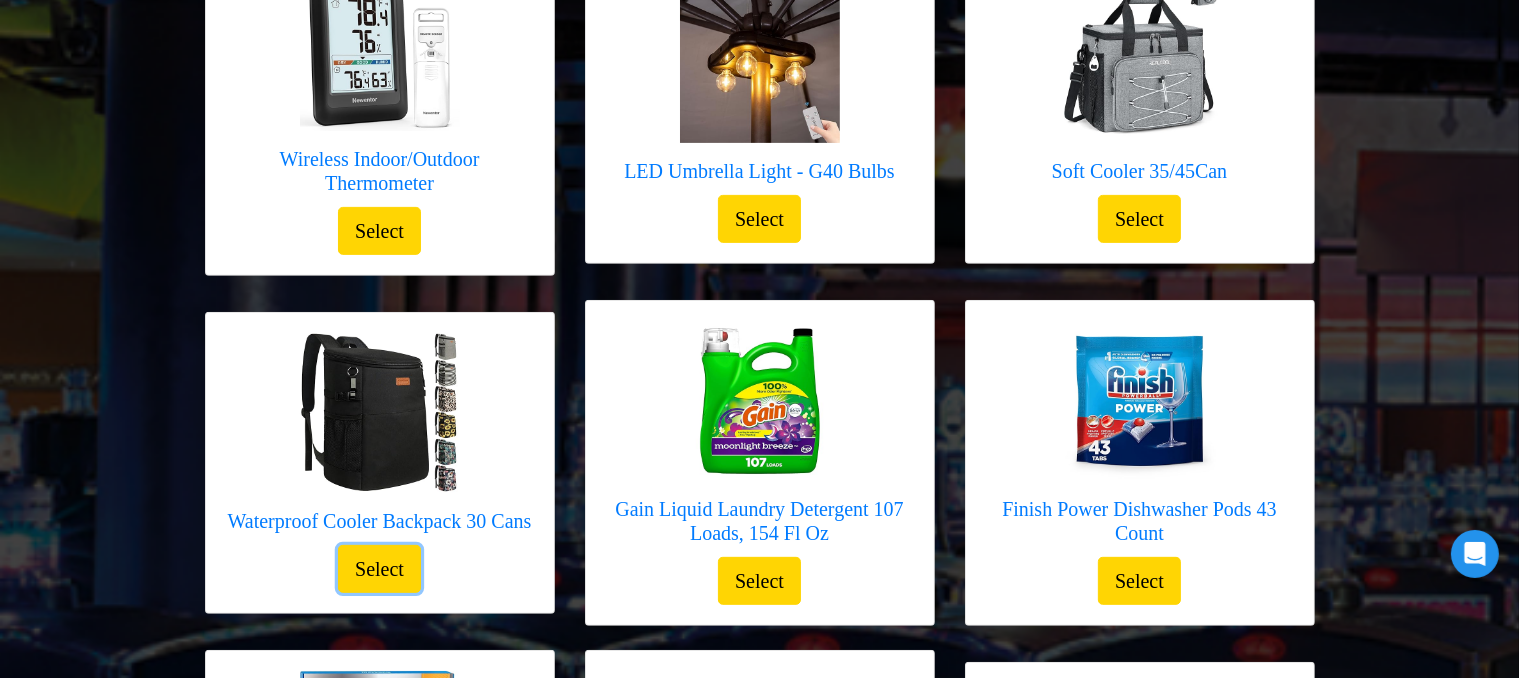 click on "Select" at bounding box center (379, 569) 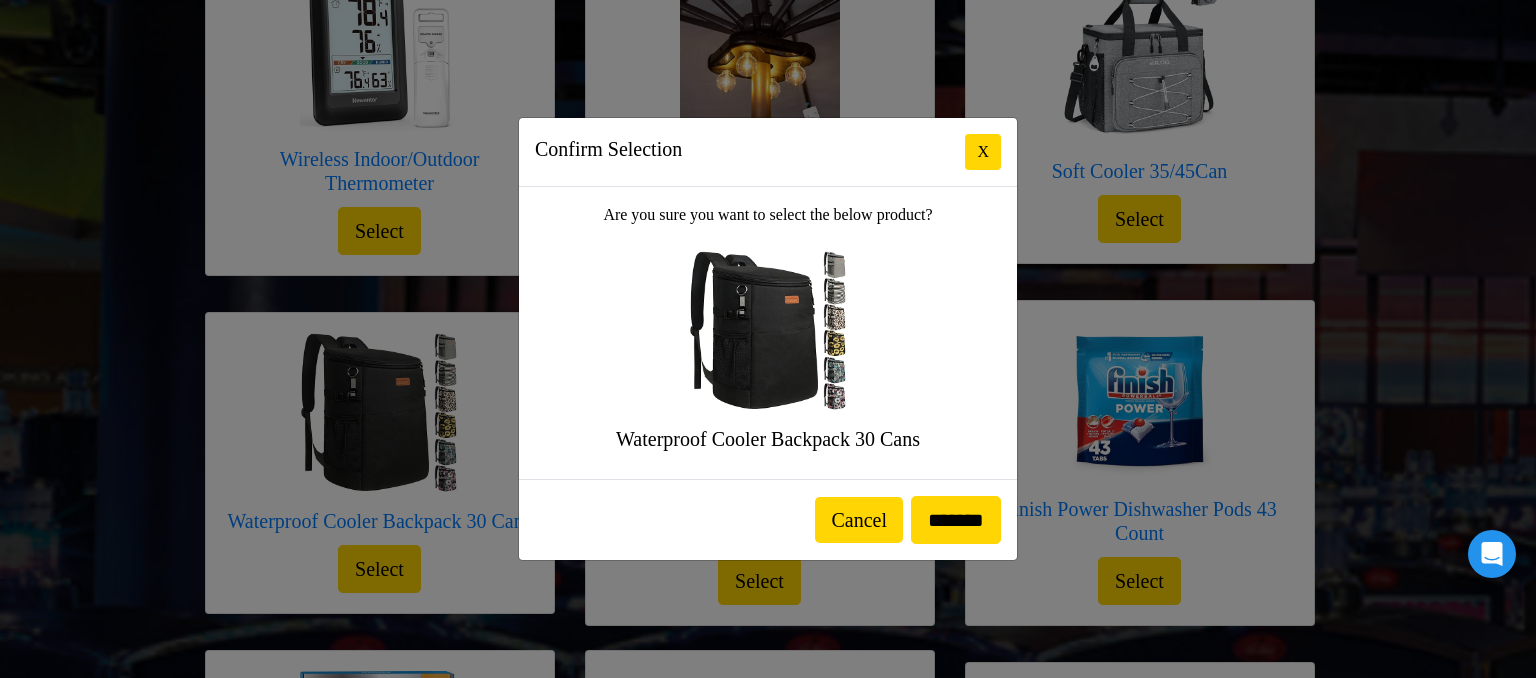 click at bounding box center [768, 331] 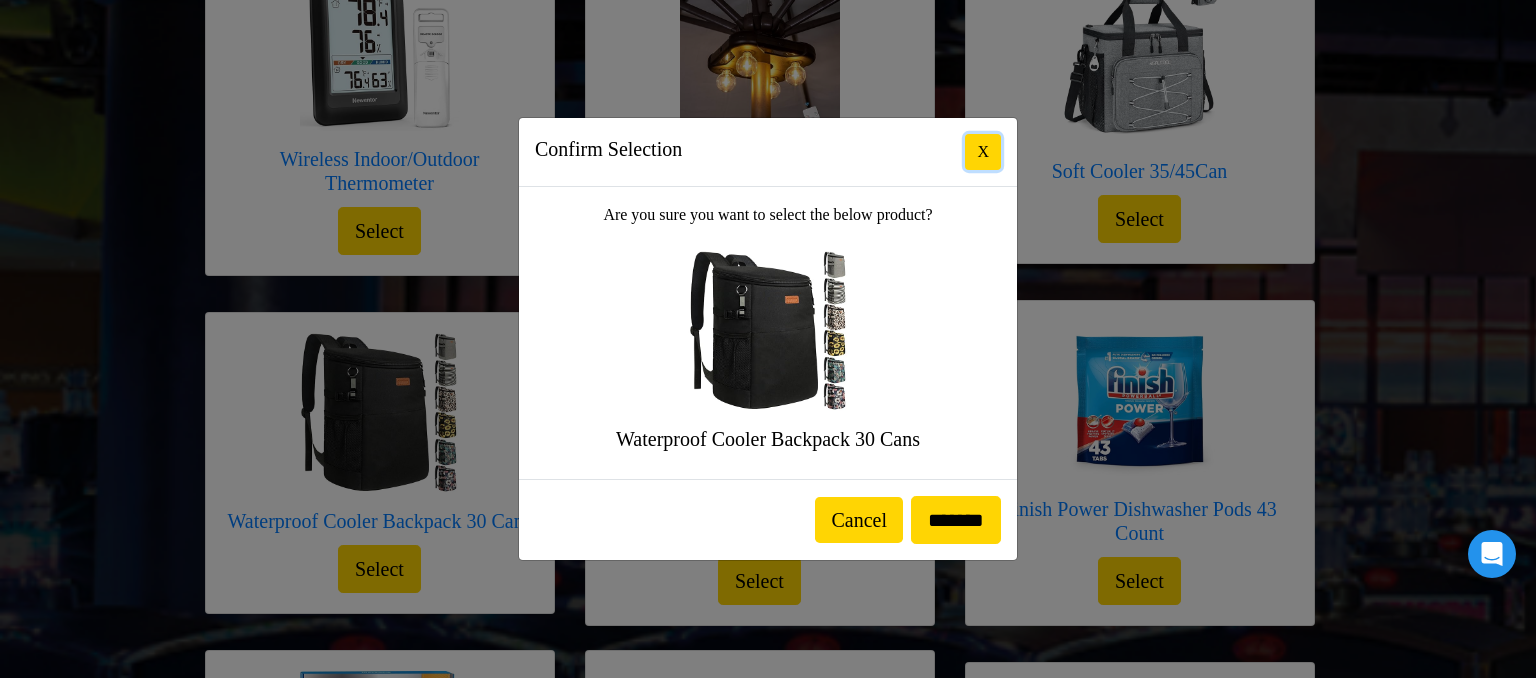 click on "X" at bounding box center [983, 152] 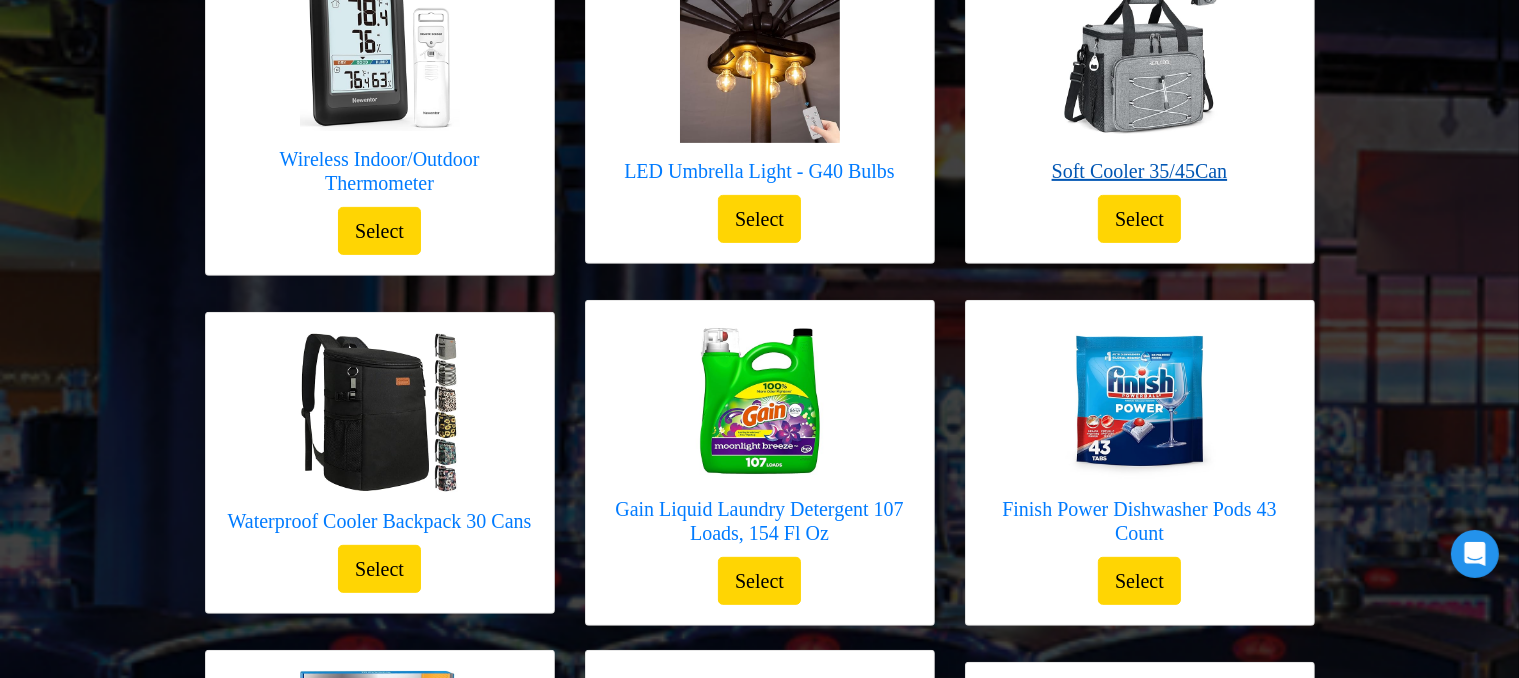 click on "Soft Cooler 35/45Can" at bounding box center [1140, 171] 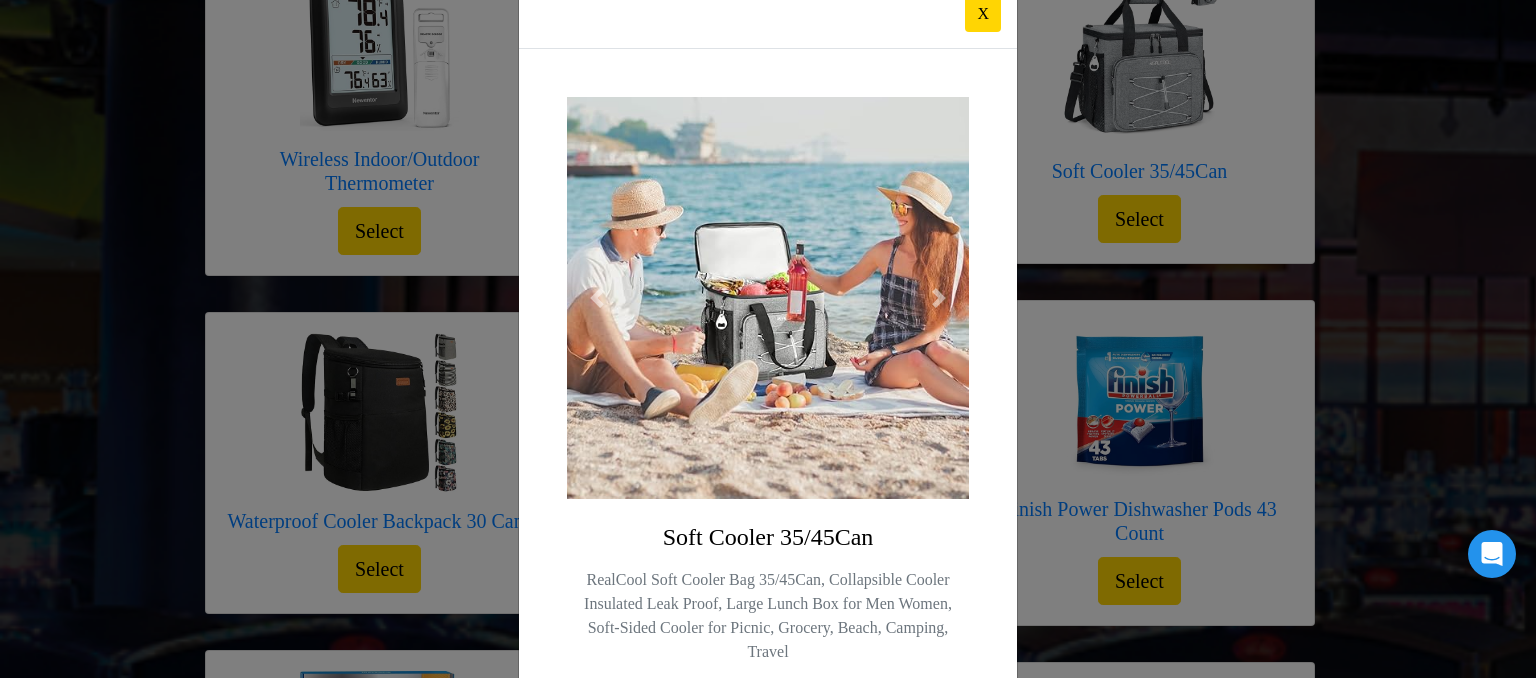 scroll, scrollTop: 0, scrollLeft: 0, axis: both 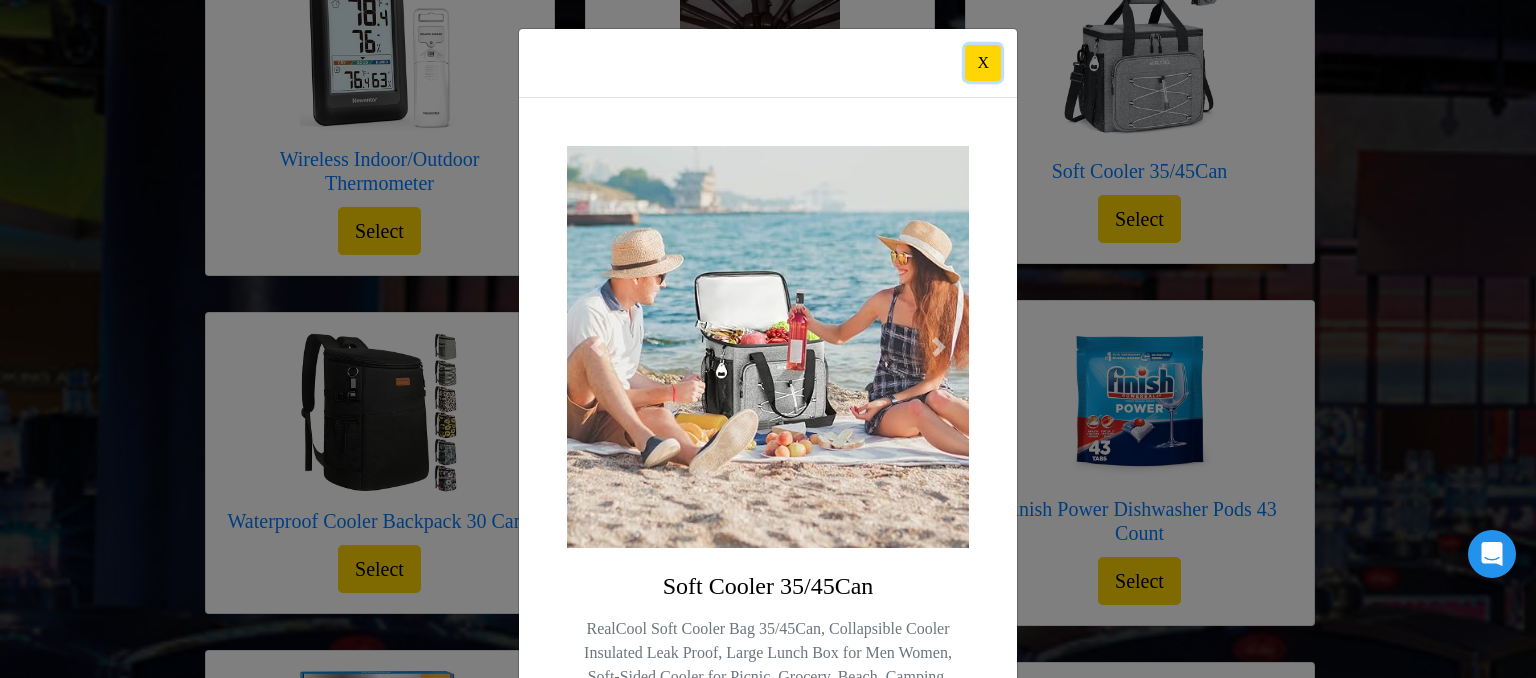 click on "X" at bounding box center [983, 63] 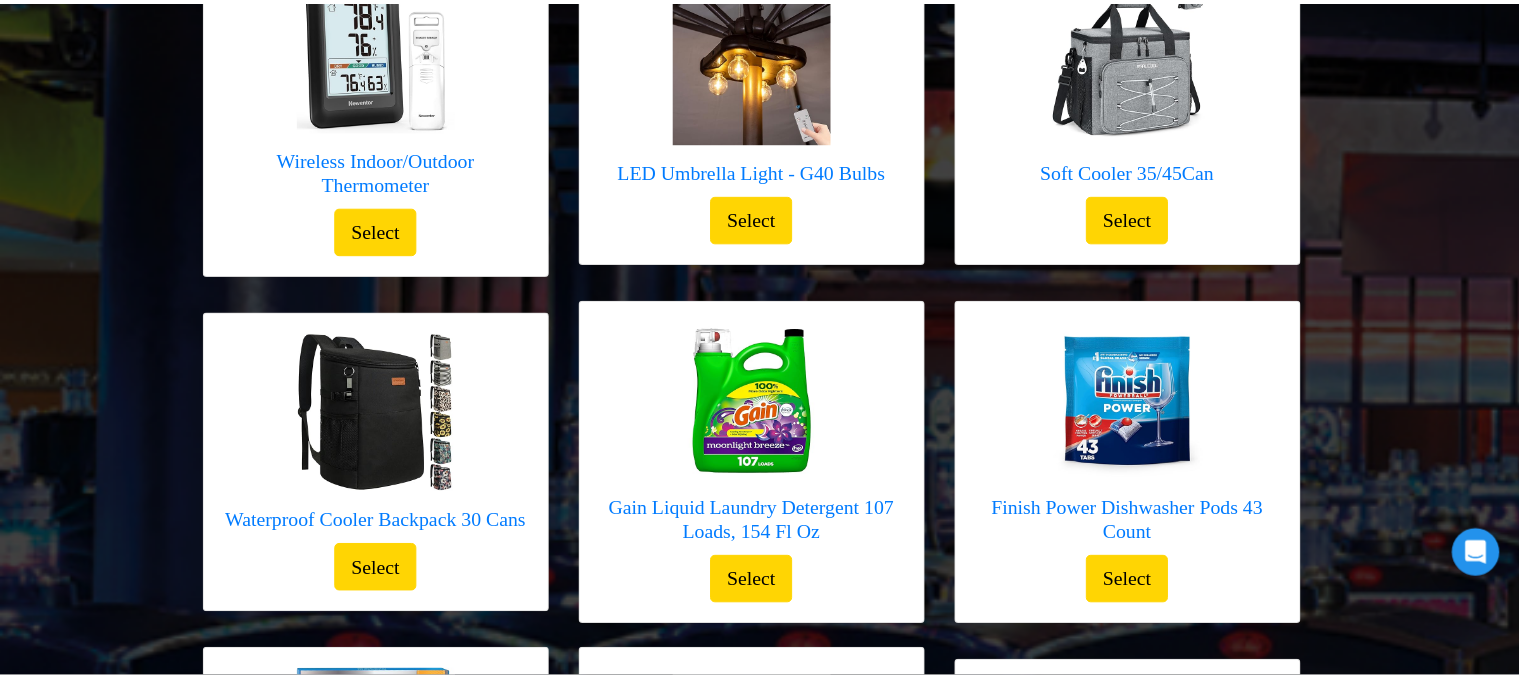 scroll, scrollTop: 718, scrollLeft: 0, axis: vertical 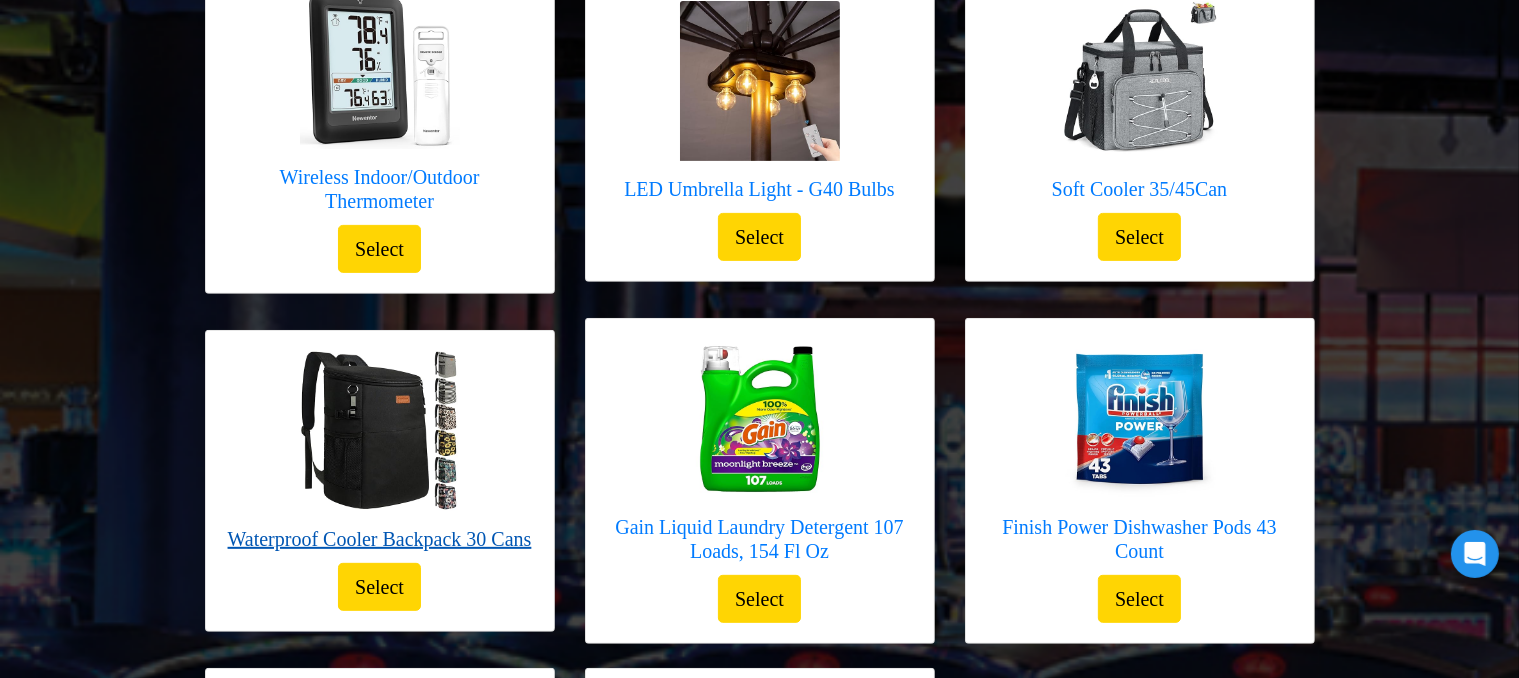 click on "Waterproof Cooler Backpack 30 Cans" at bounding box center (380, 539) 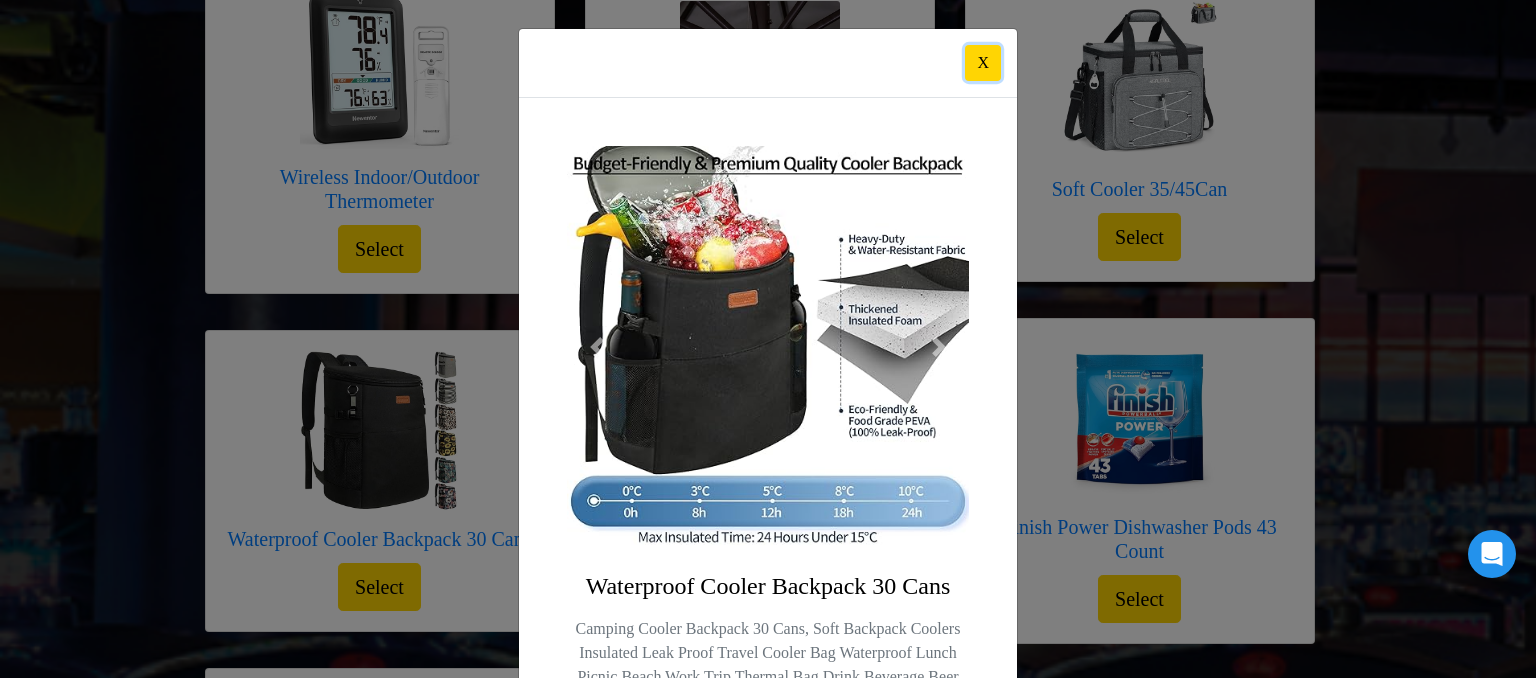 click on "X" at bounding box center (983, 63) 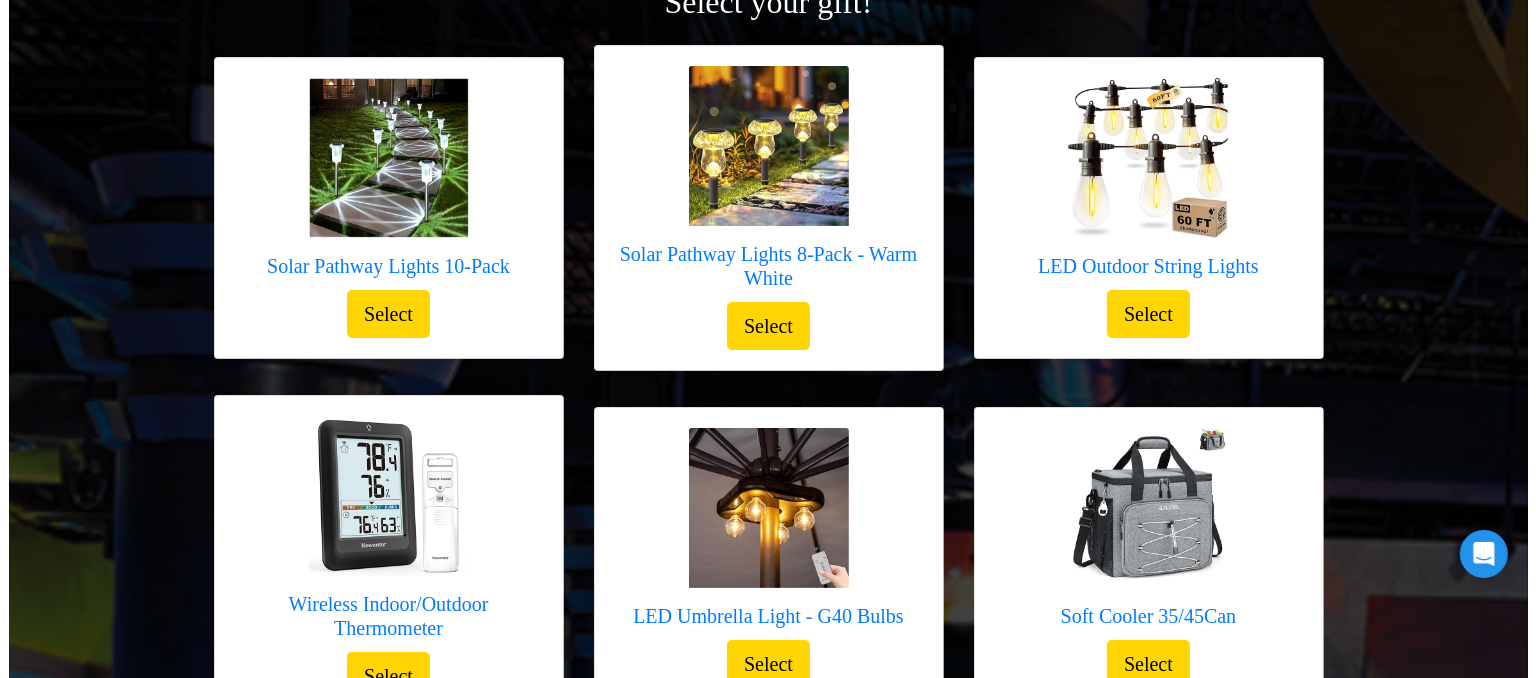scroll, scrollTop: 251, scrollLeft: 0, axis: vertical 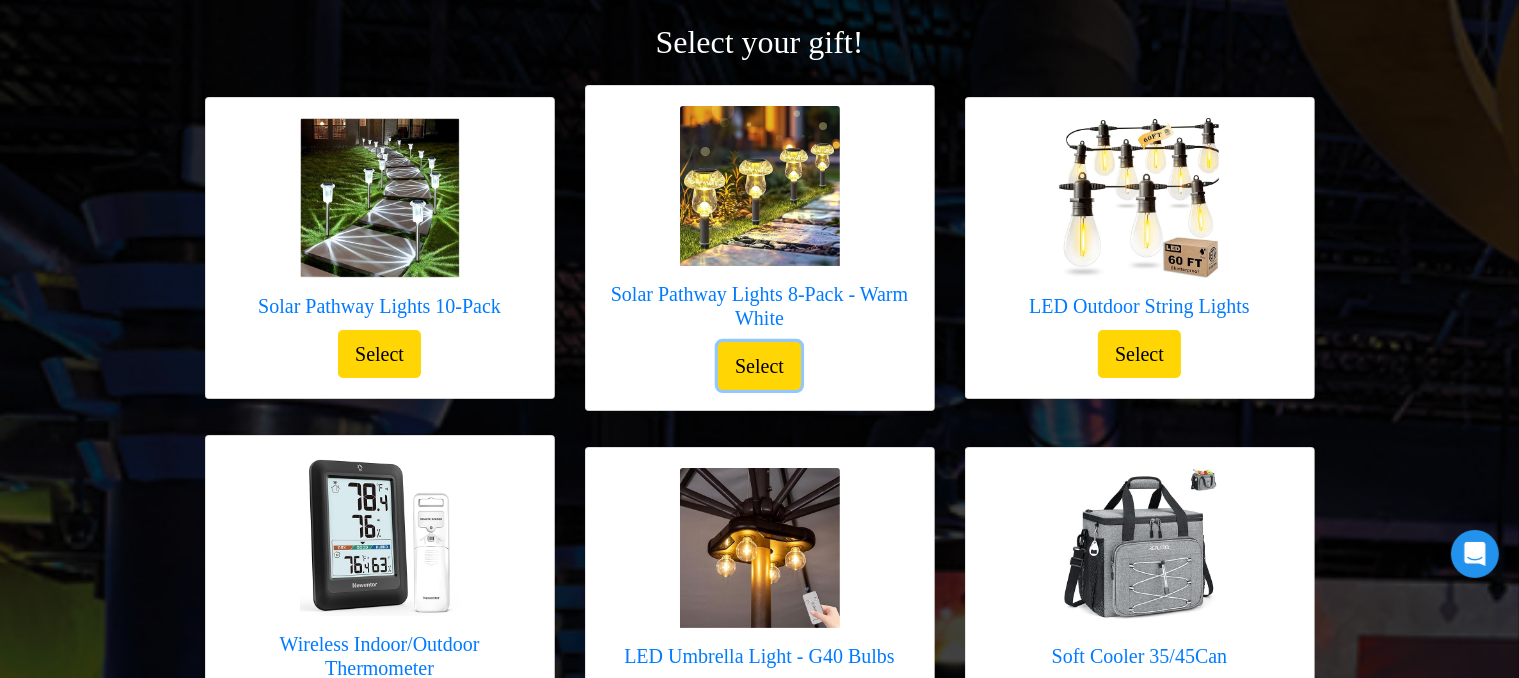 click on "Select" at bounding box center [759, 366] 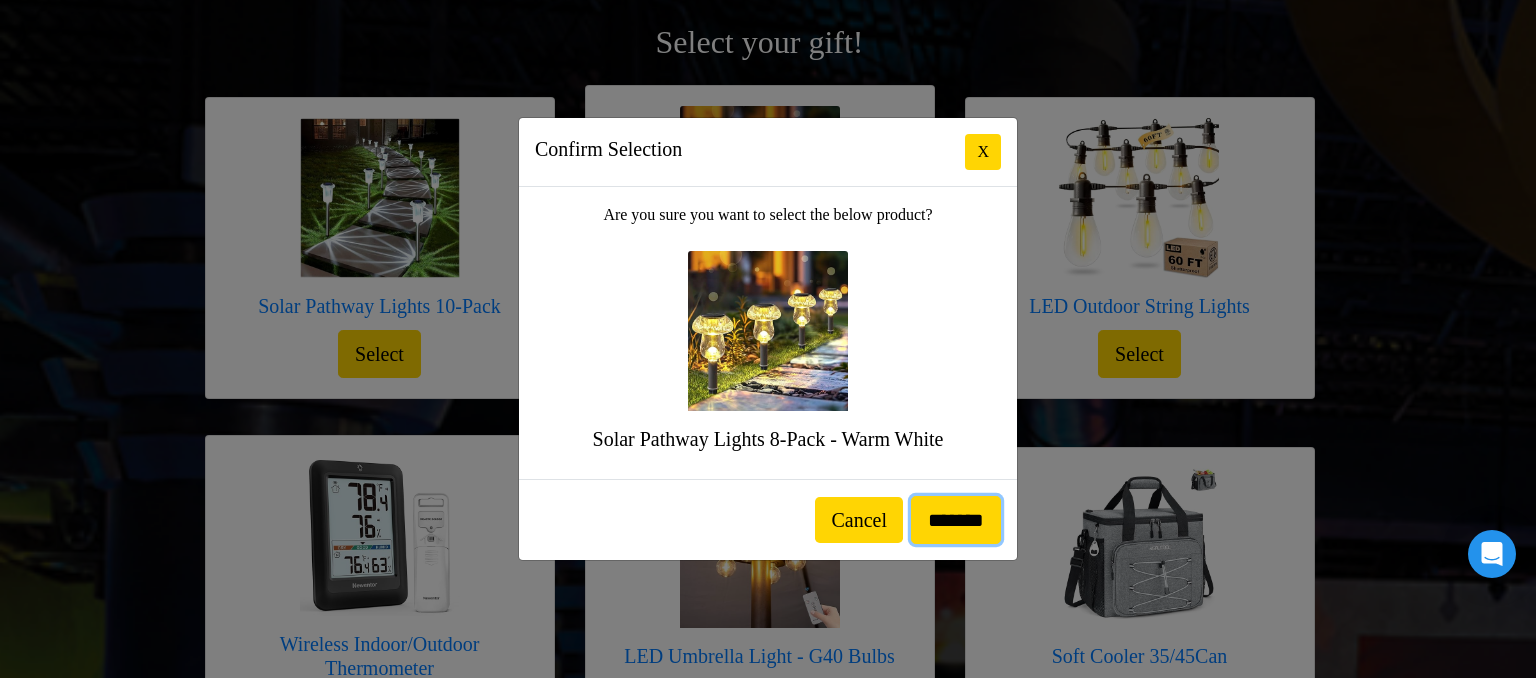 click on "*******" at bounding box center [956, 520] 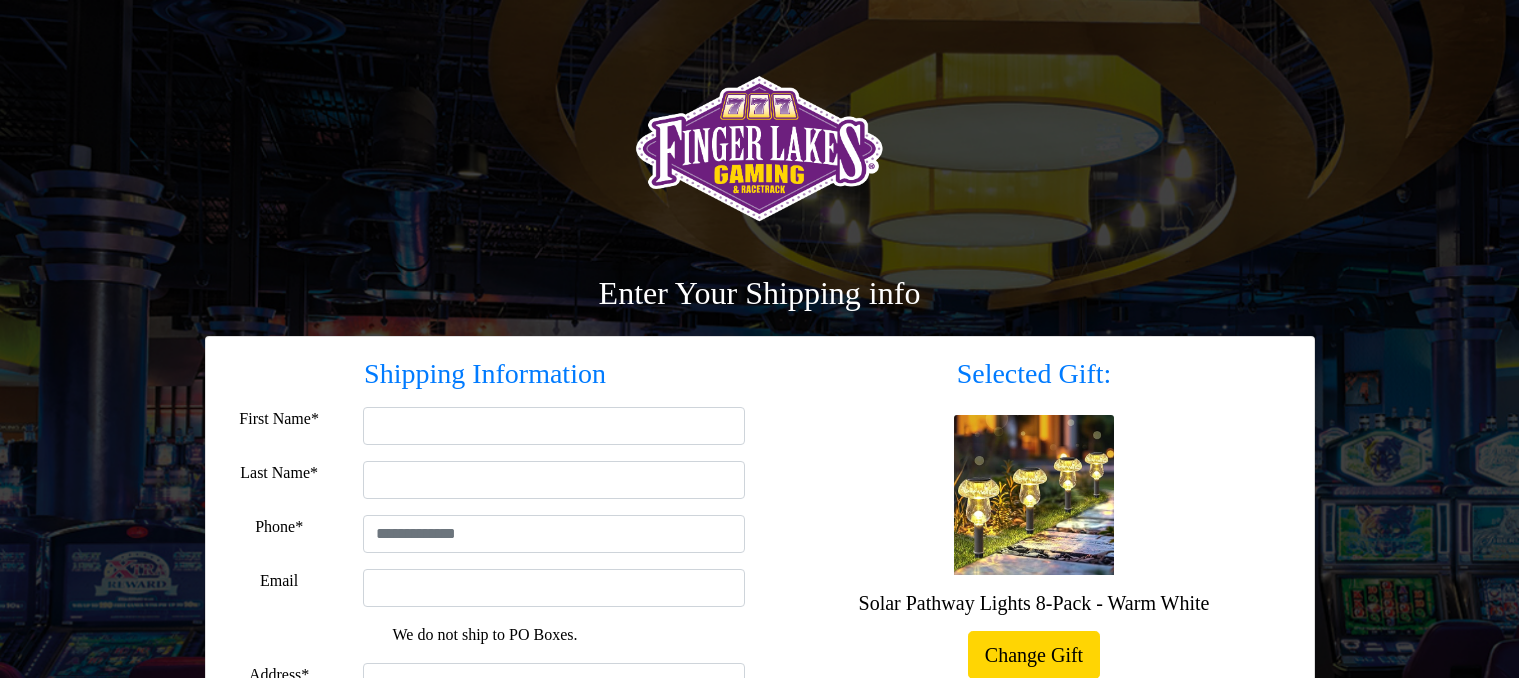 scroll, scrollTop: 0, scrollLeft: 0, axis: both 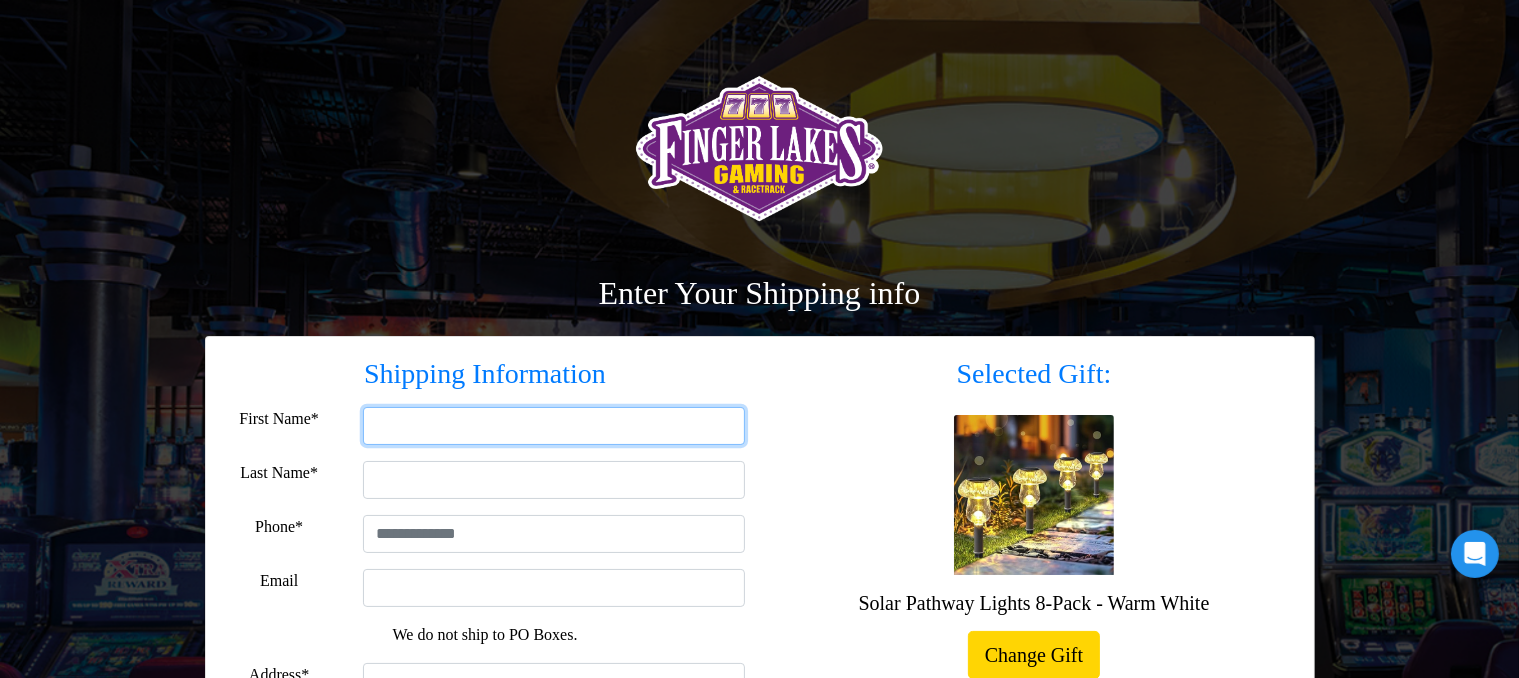 click on "First Name*" at bounding box center (554, 426) 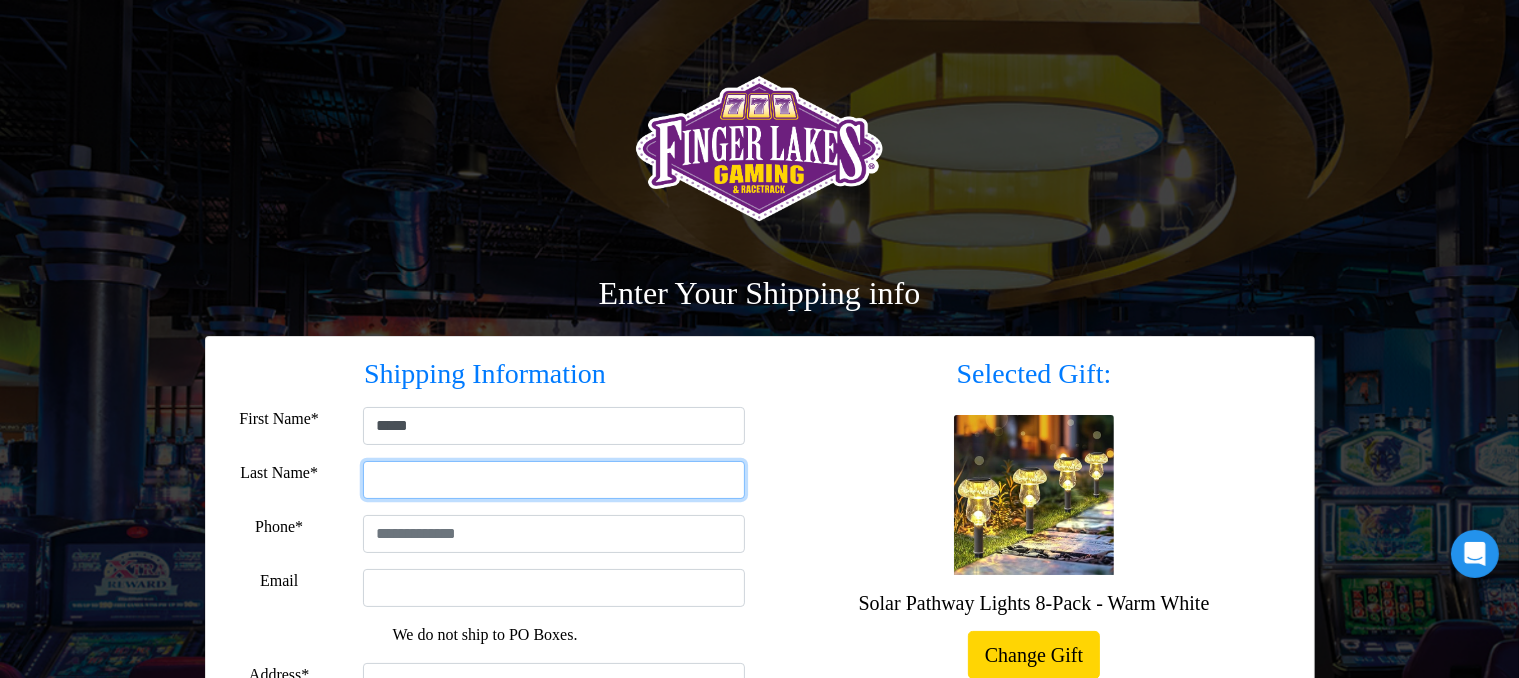 type on "****" 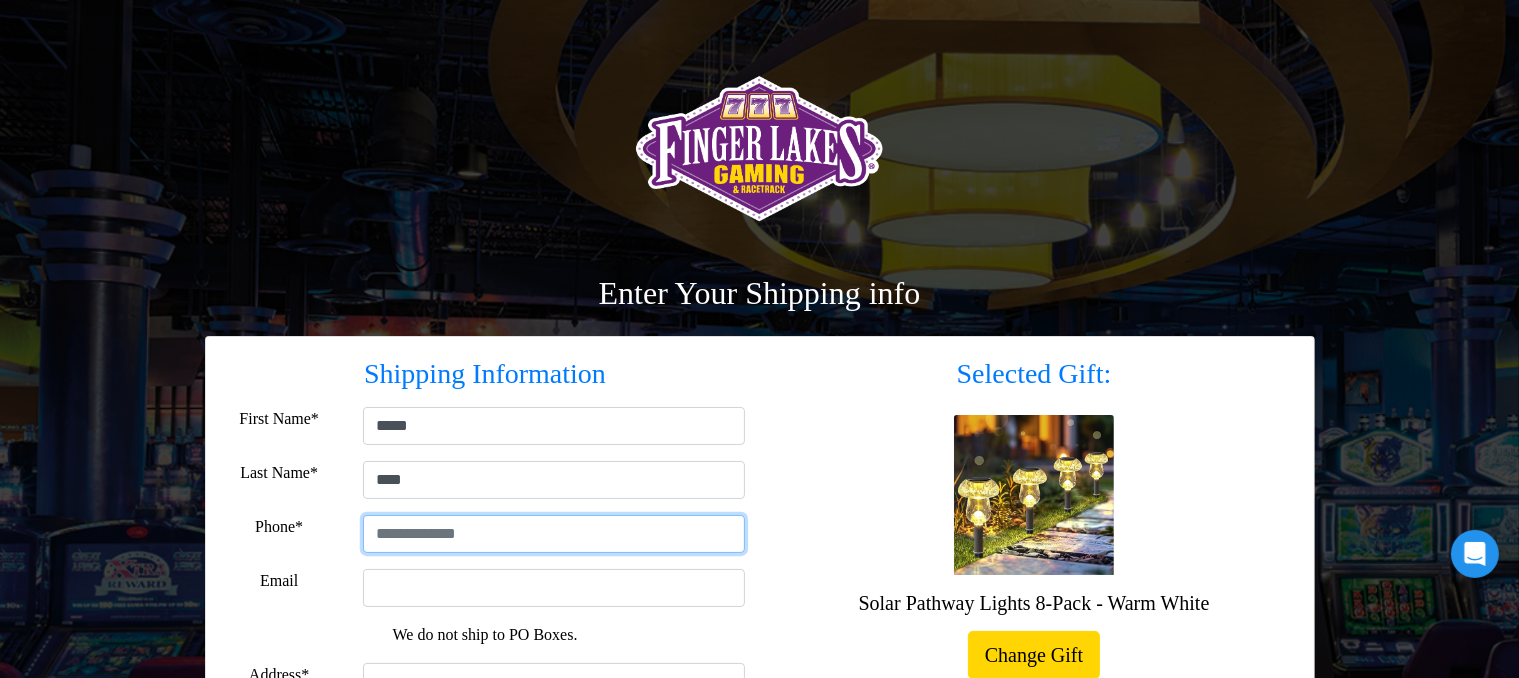 type on "**********" 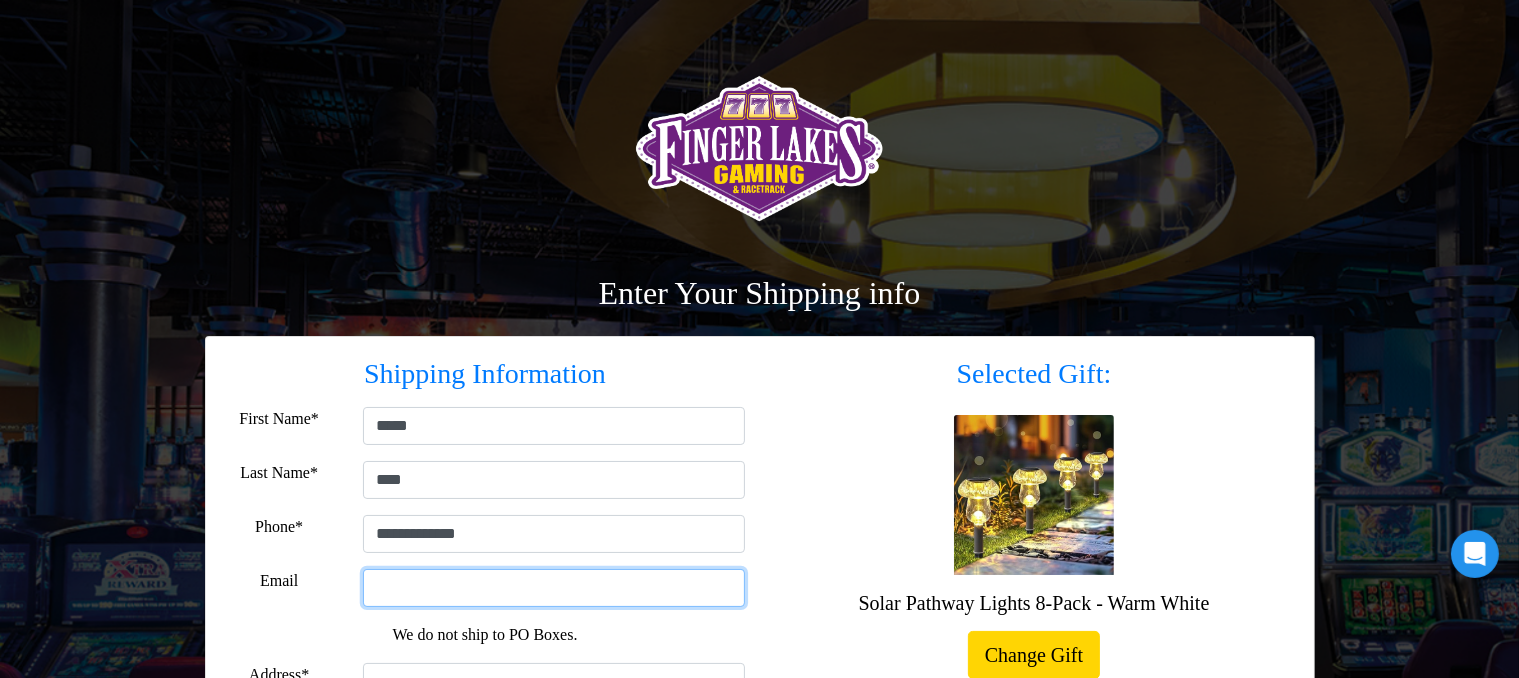 type on "**********" 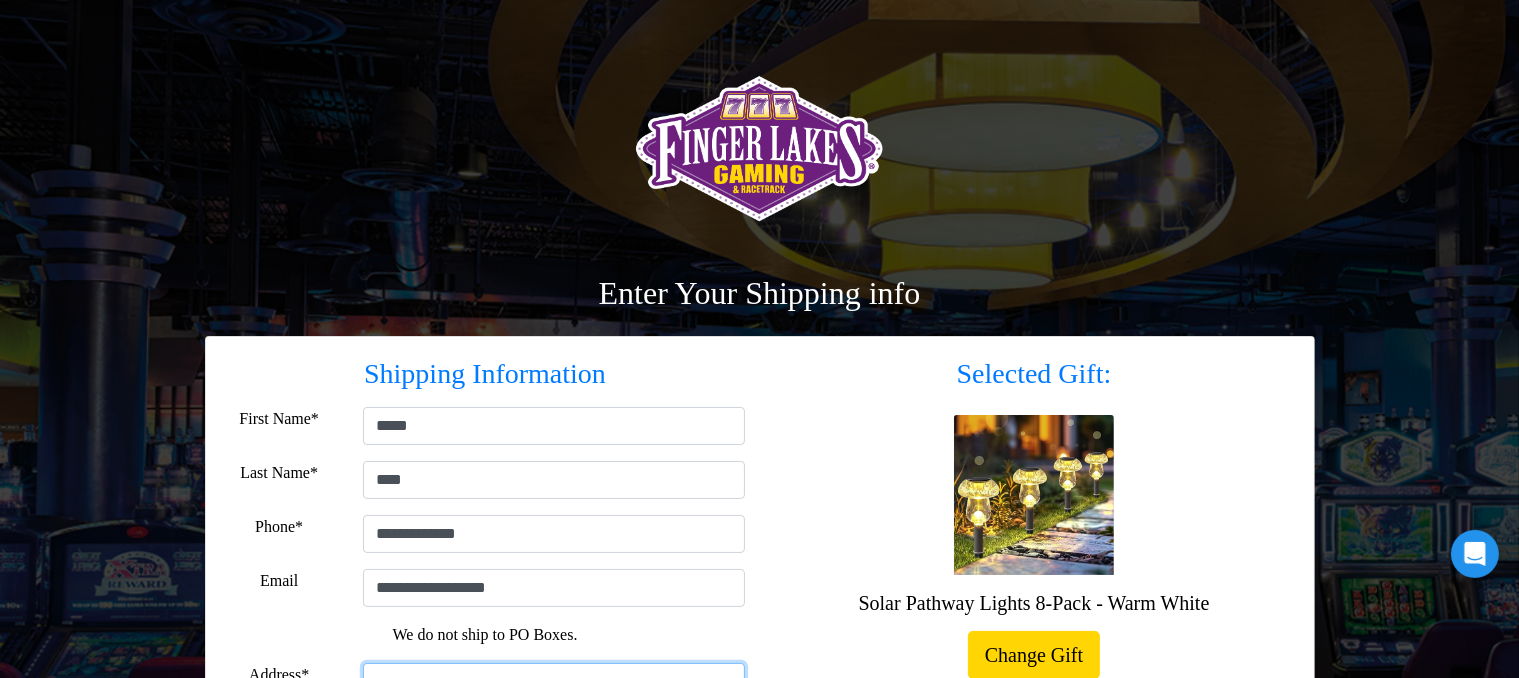 type on "**********" 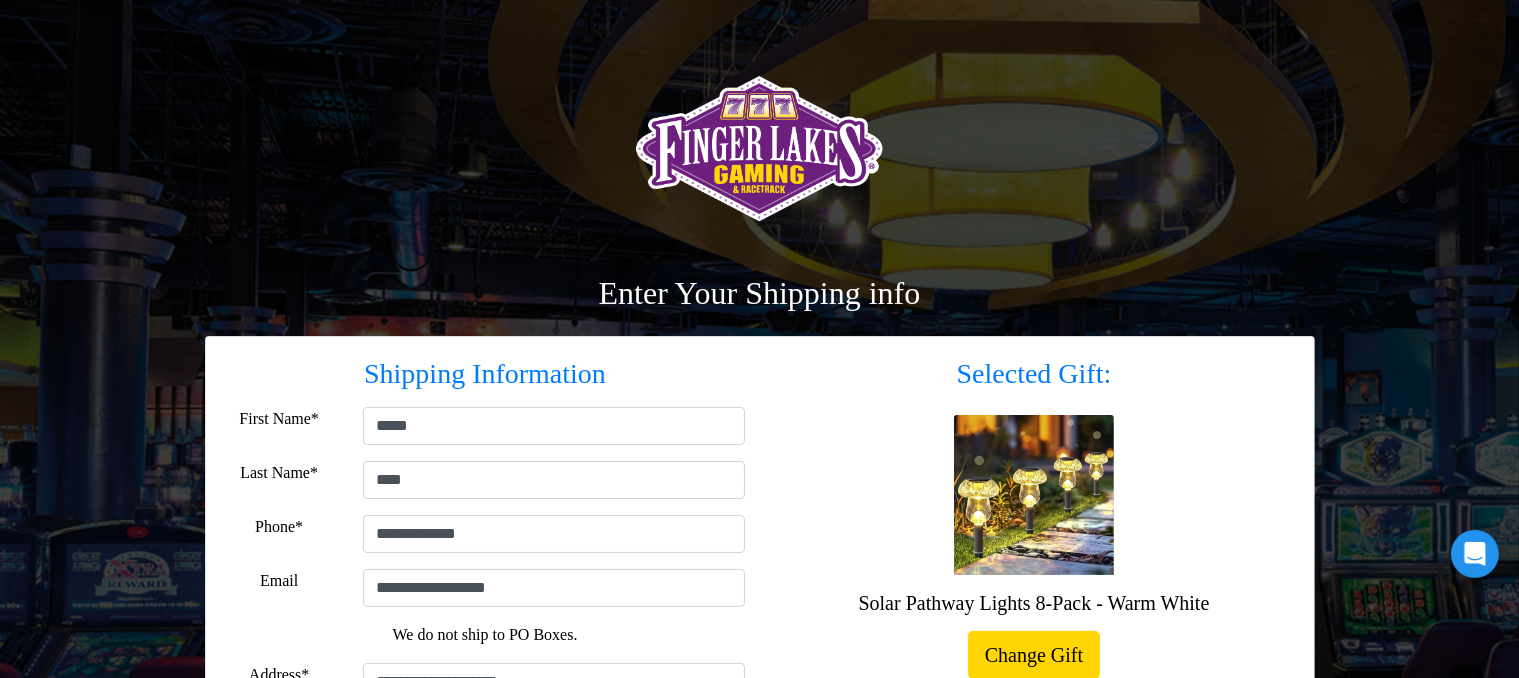 type on "*******" 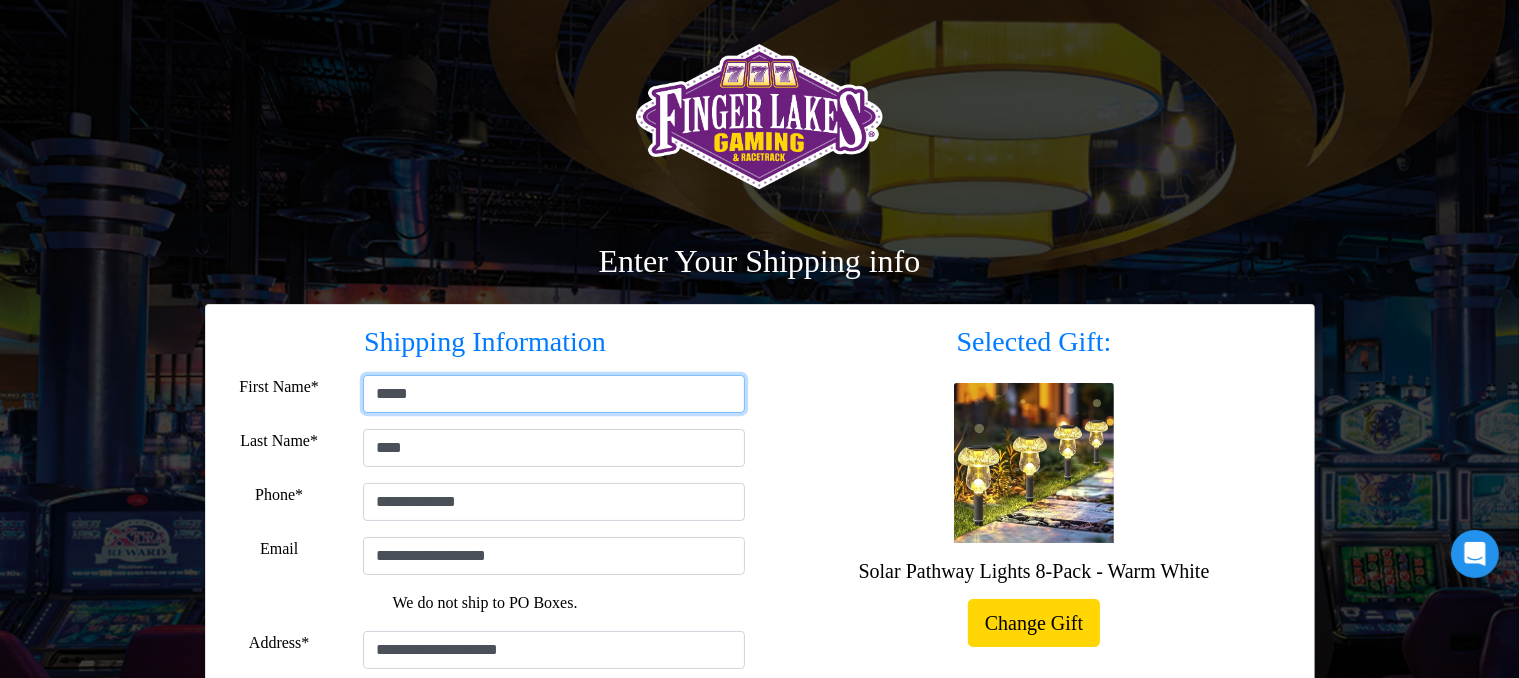 scroll, scrollTop: 133, scrollLeft: 0, axis: vertical 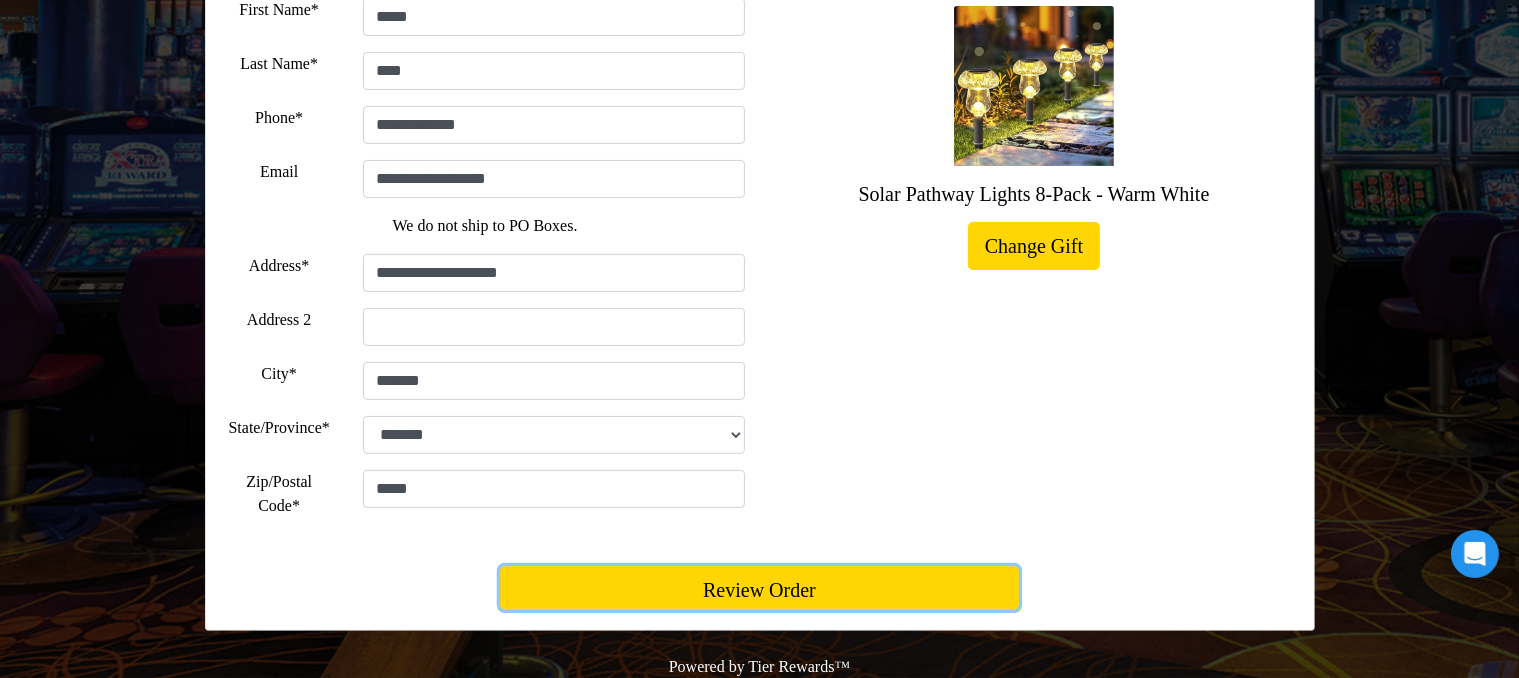 click on "Review Order" at bounding box center (759, 588) 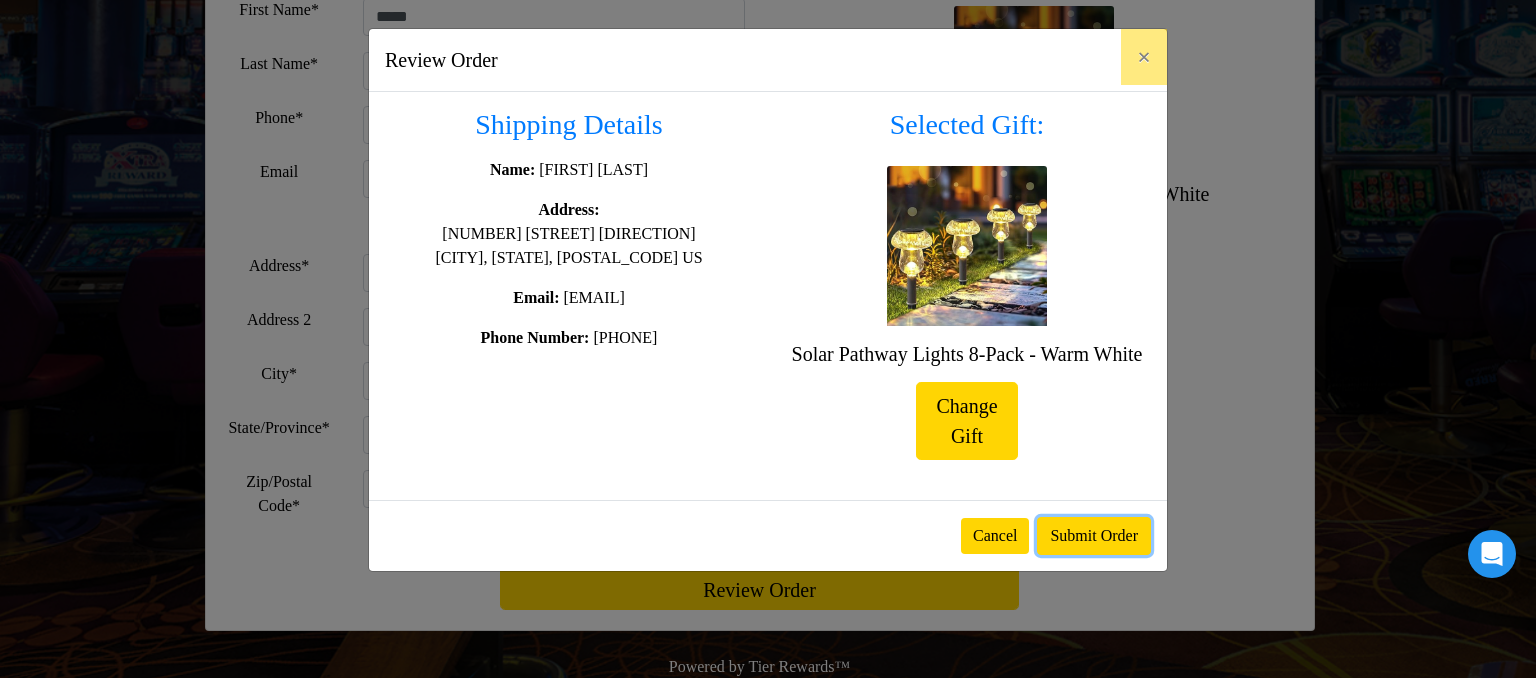 click on "Submit Order" at bounding box center (1094, 536) 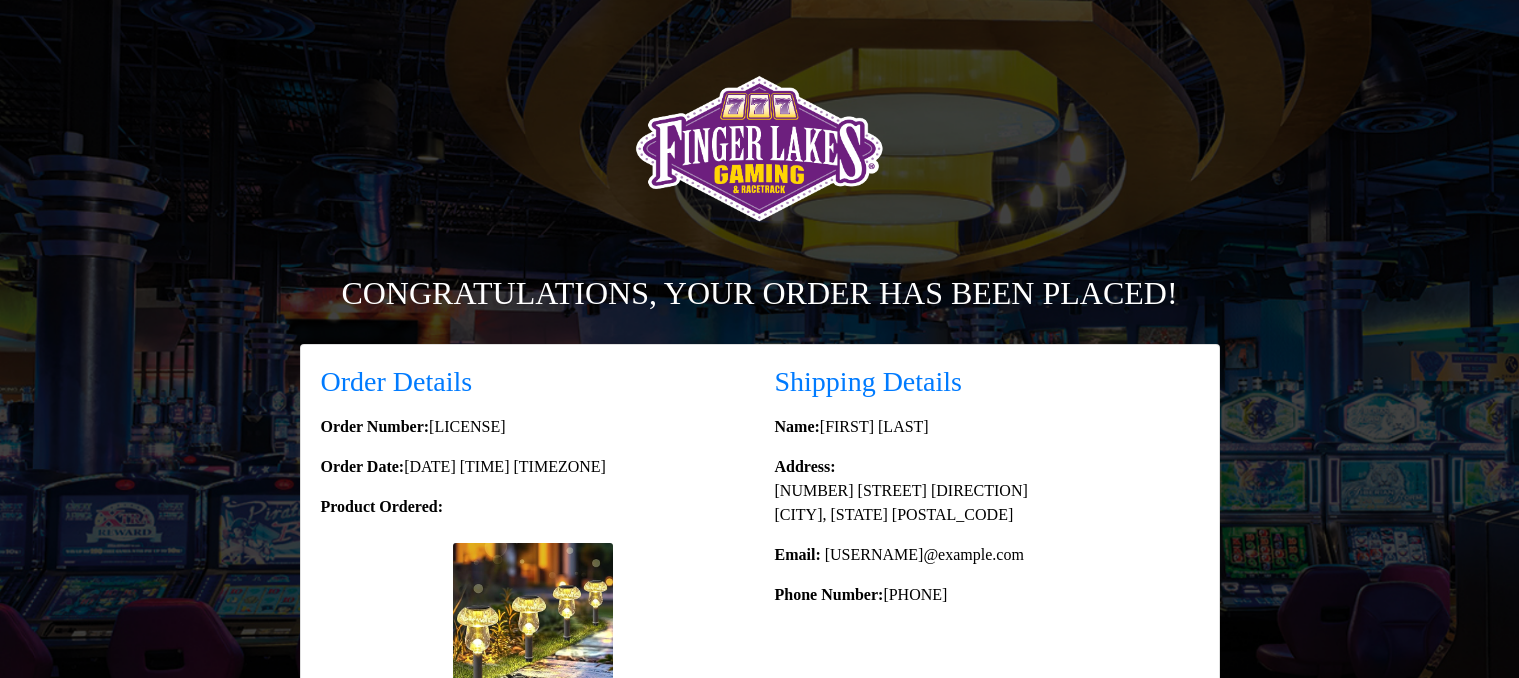 scroll, scrollTop: 0, scrollLeft: 0, axis: both 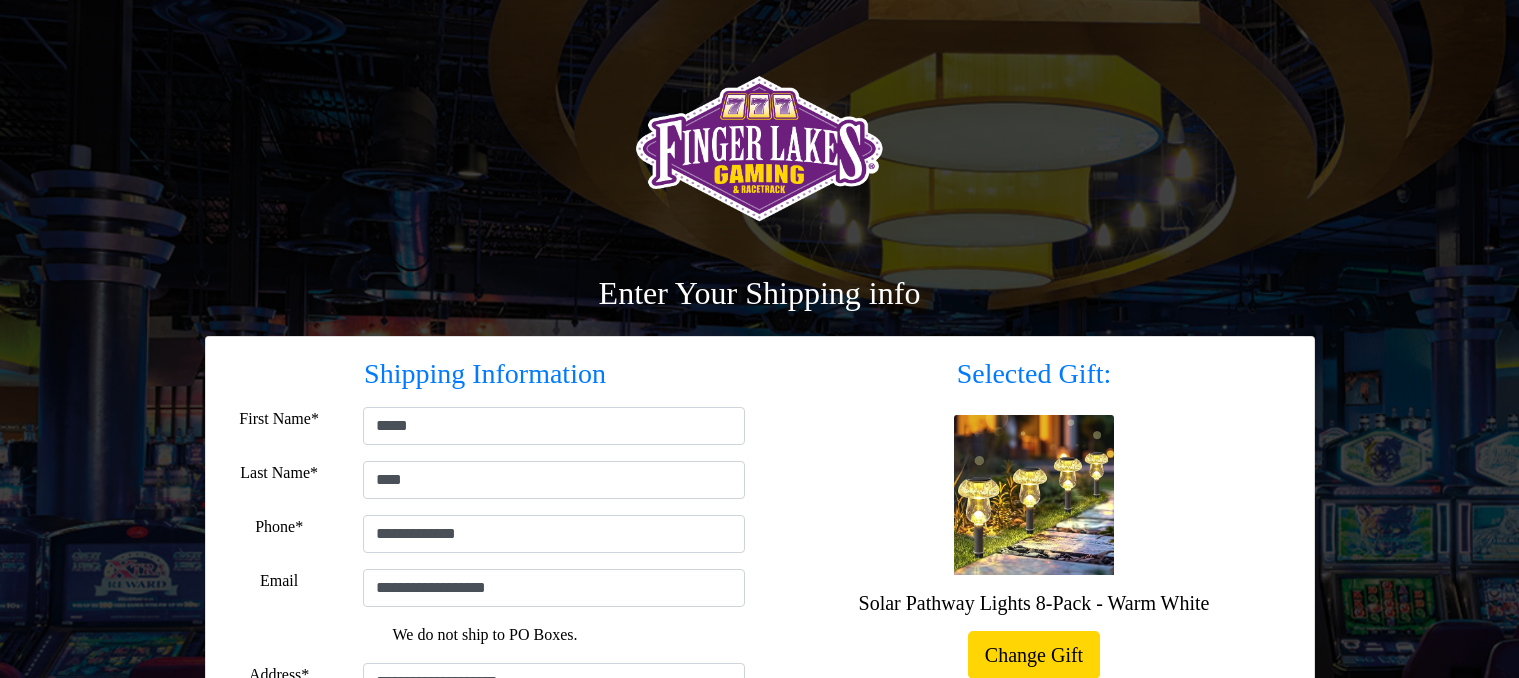 select on "**" 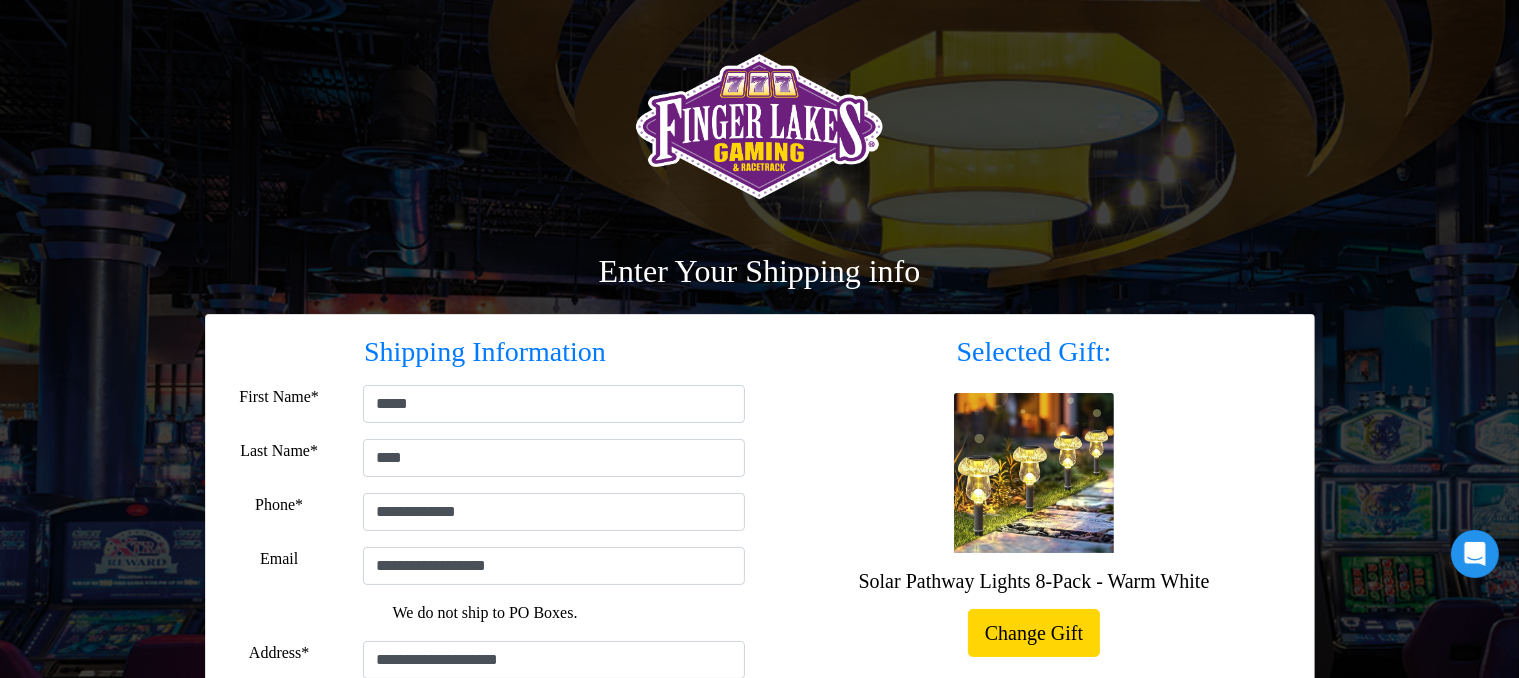 scroll, scrollTop: 0, scrollLeft: 0, axis: both 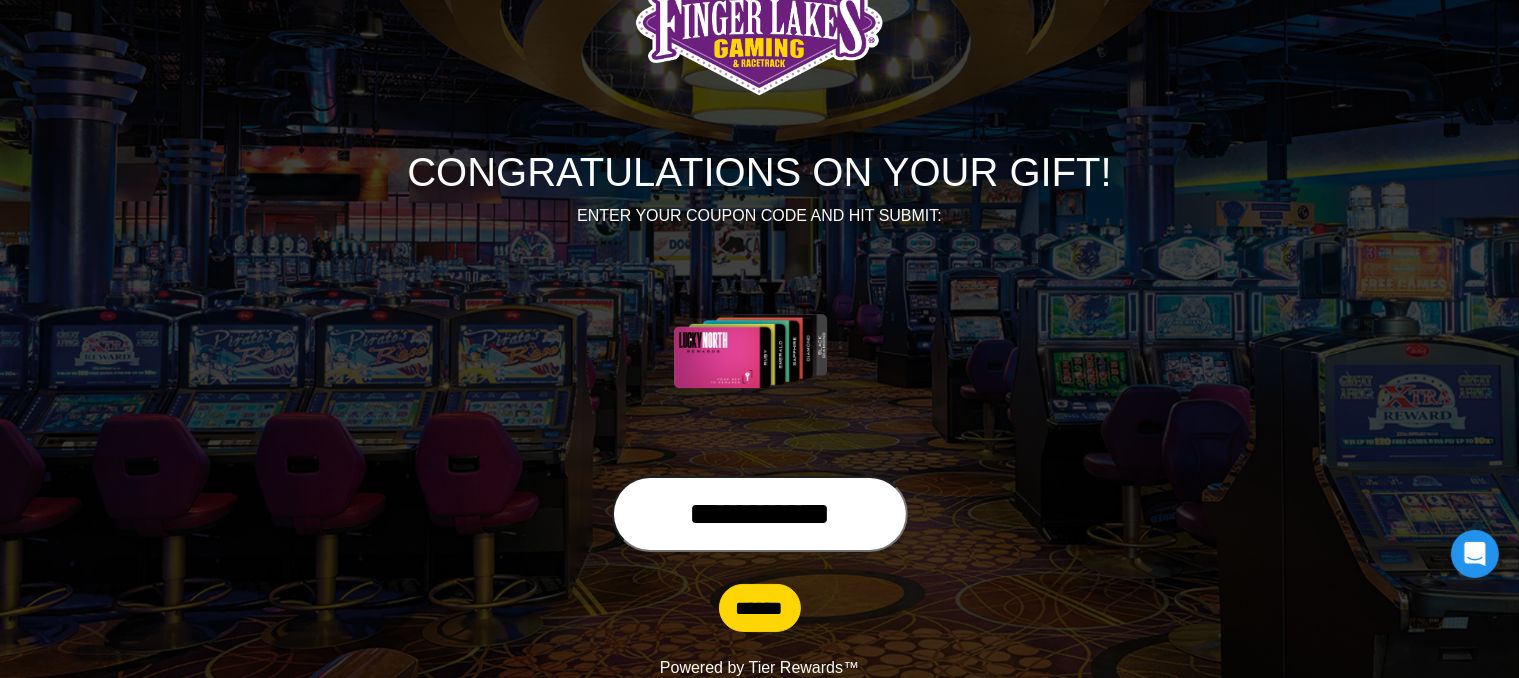 drag, startPoint x: 656, startPoint y: 505, endPoint x: 936, endPoint y: 533, distance: 281.3965 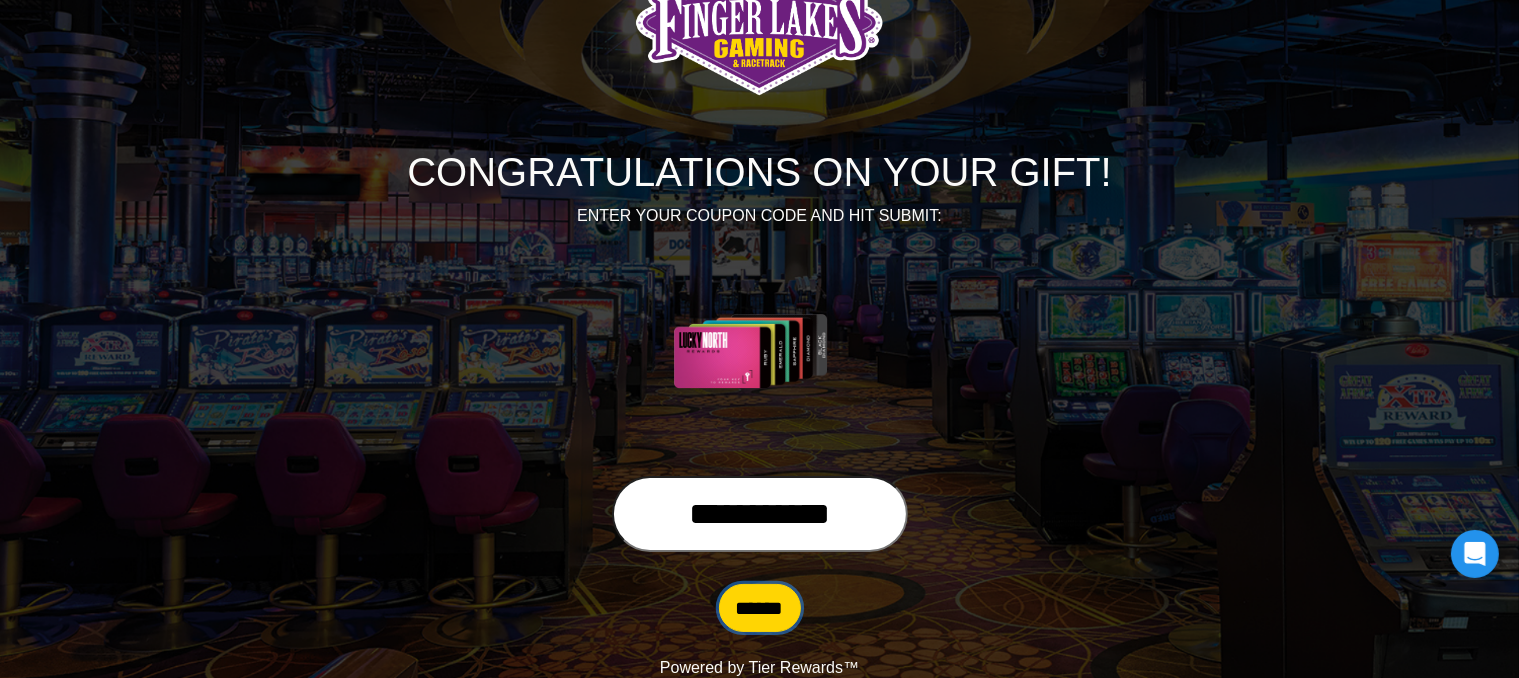 click on "******" at bounding box center (760, 608) 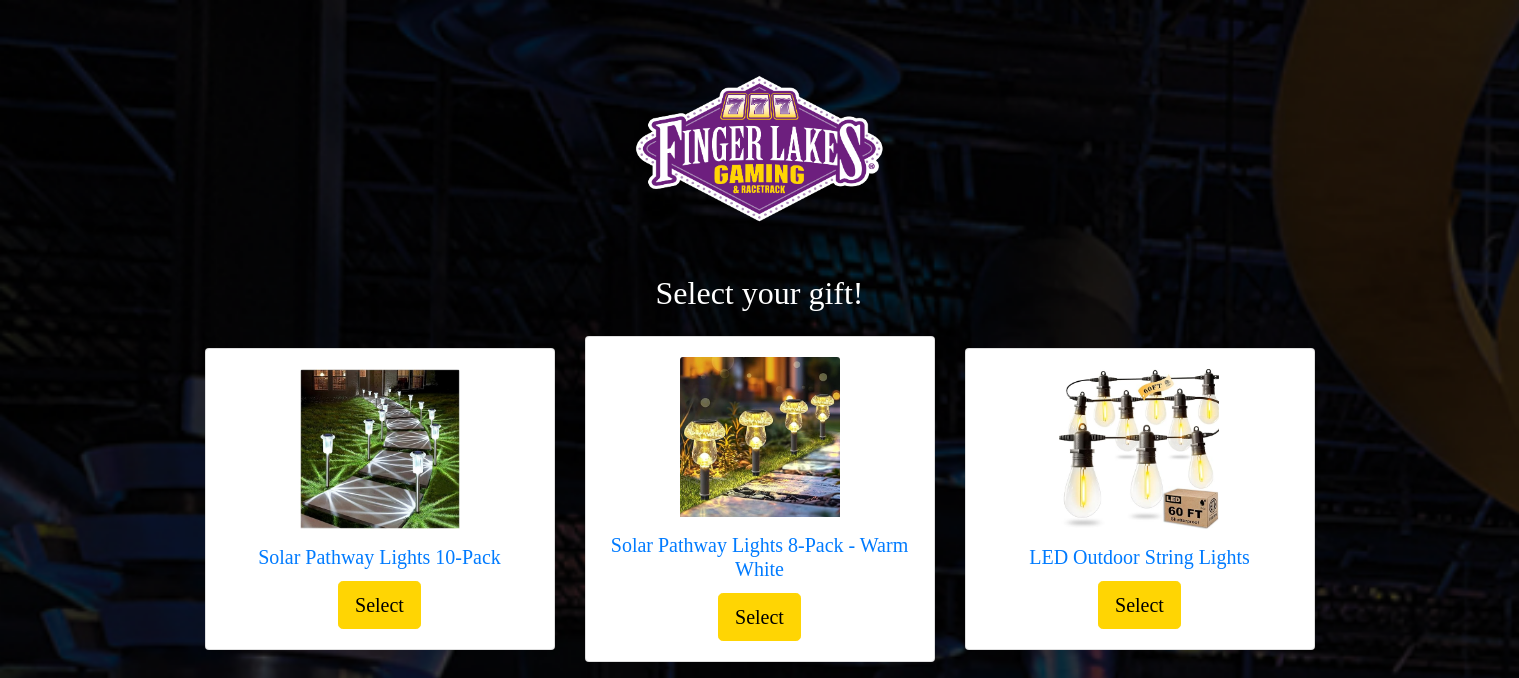 scroll, scrollTop: 0, scrollLeft: 0, axis: both 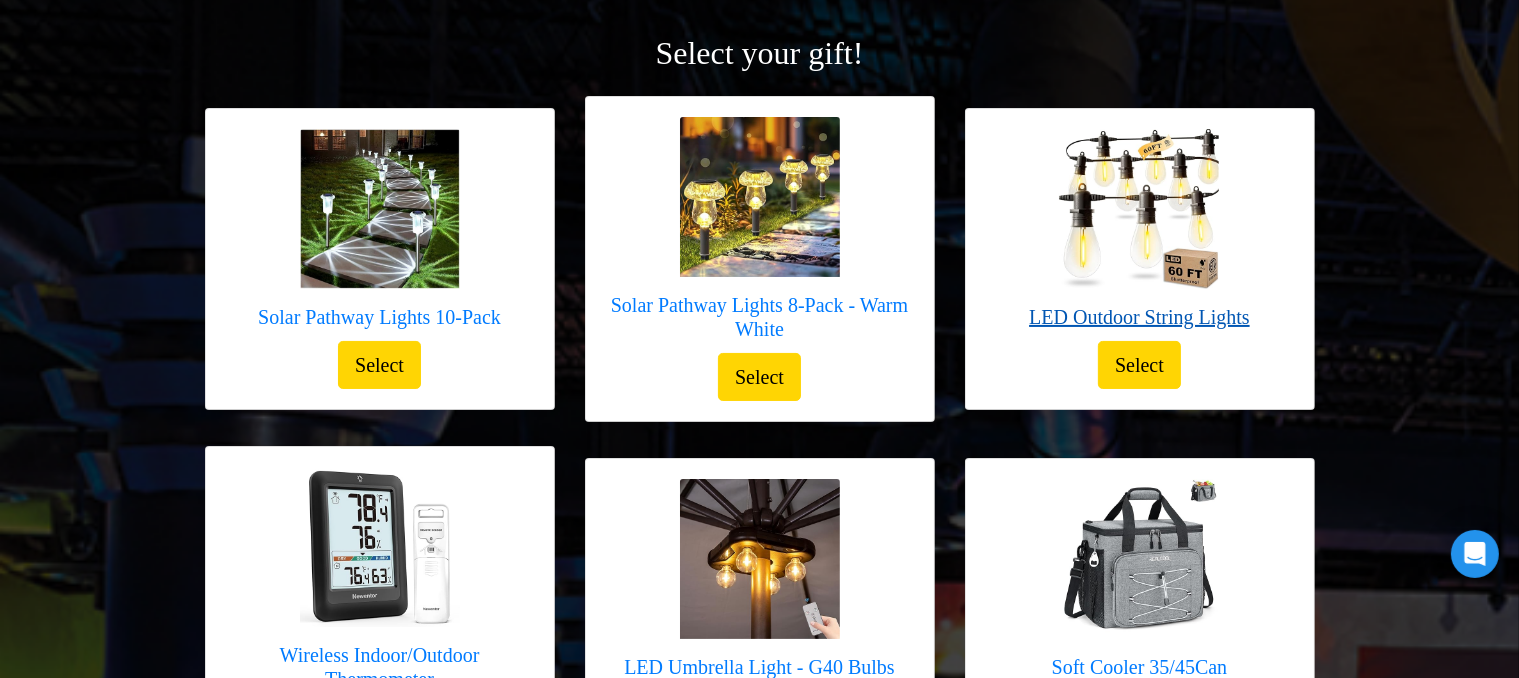click on "LED Outdoor String Lights" at bounding box center [1139, 317] 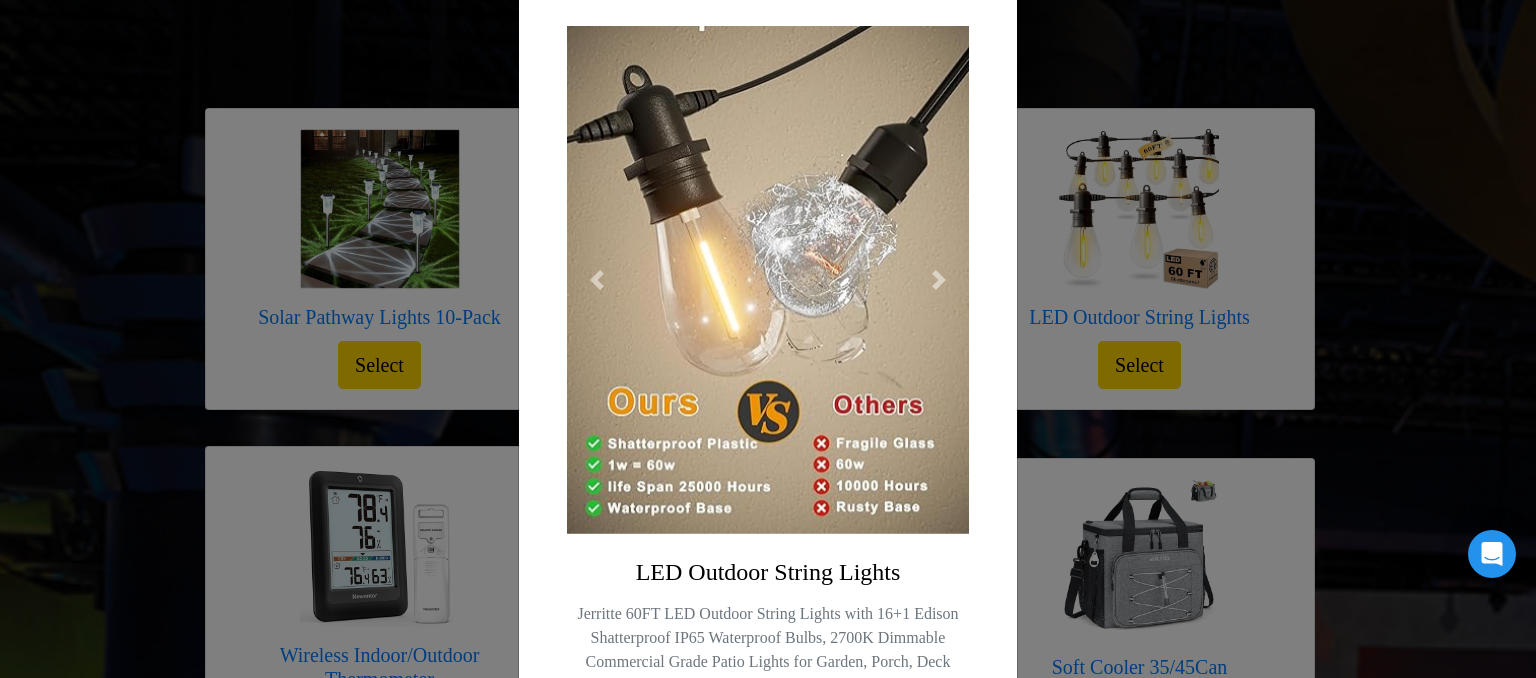 scroll, scrollTop: 160, scrollLeft: 0, axis: vertical 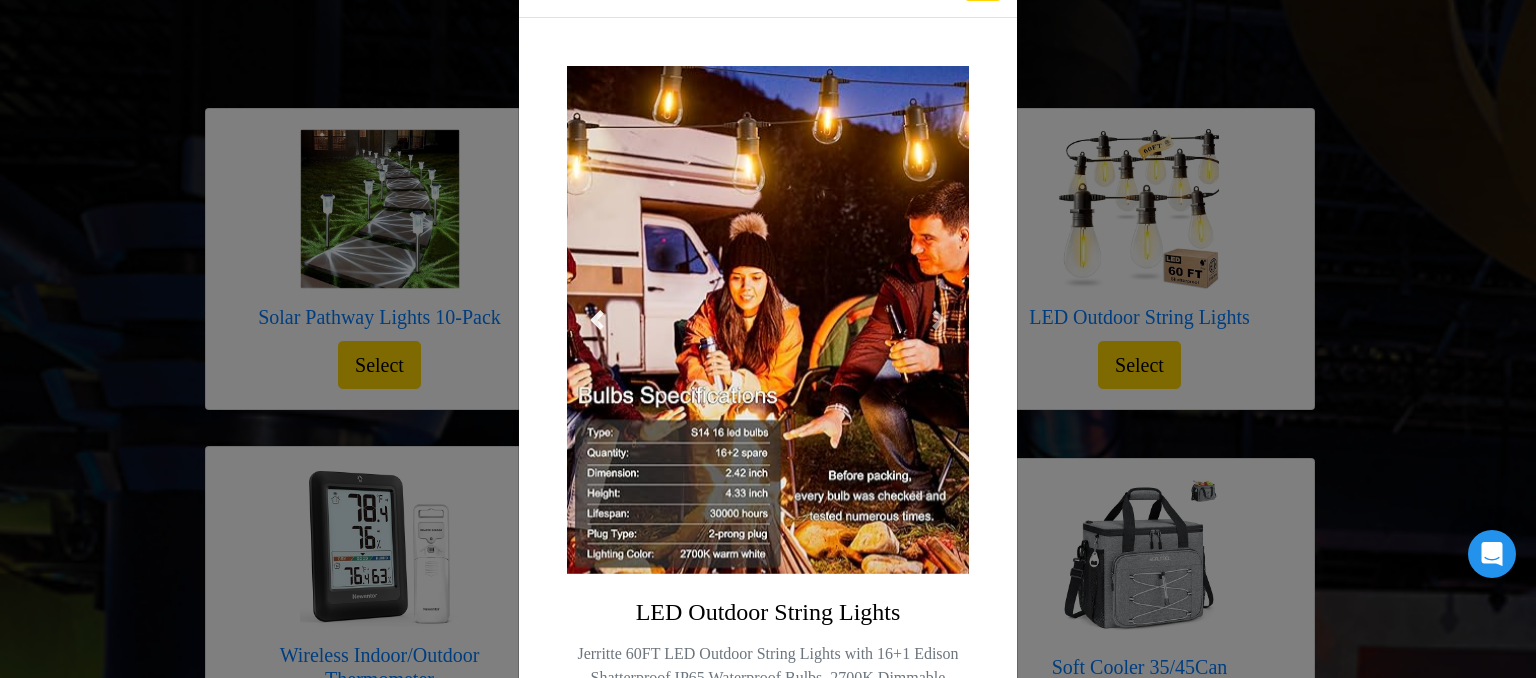 click at bounding box center (597, 320) 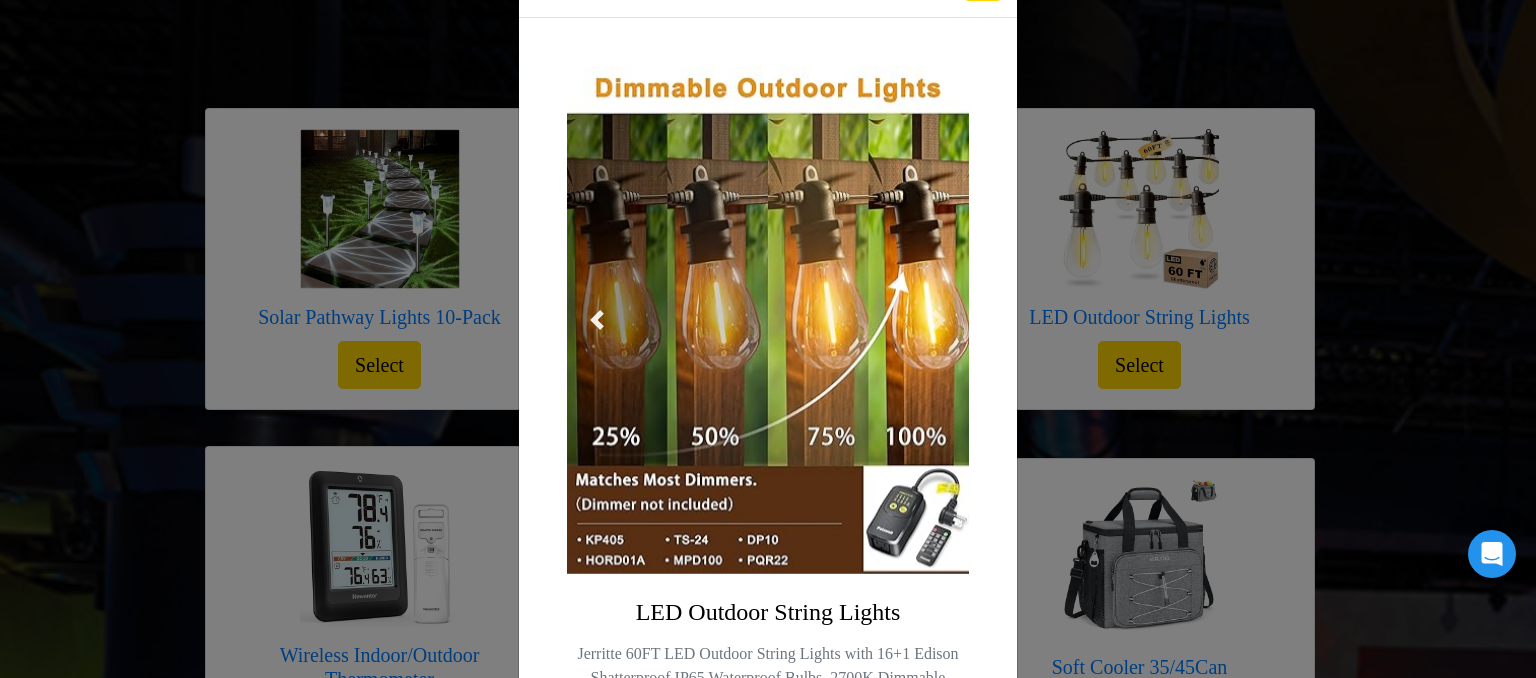 click at bounding box center [597, 320] 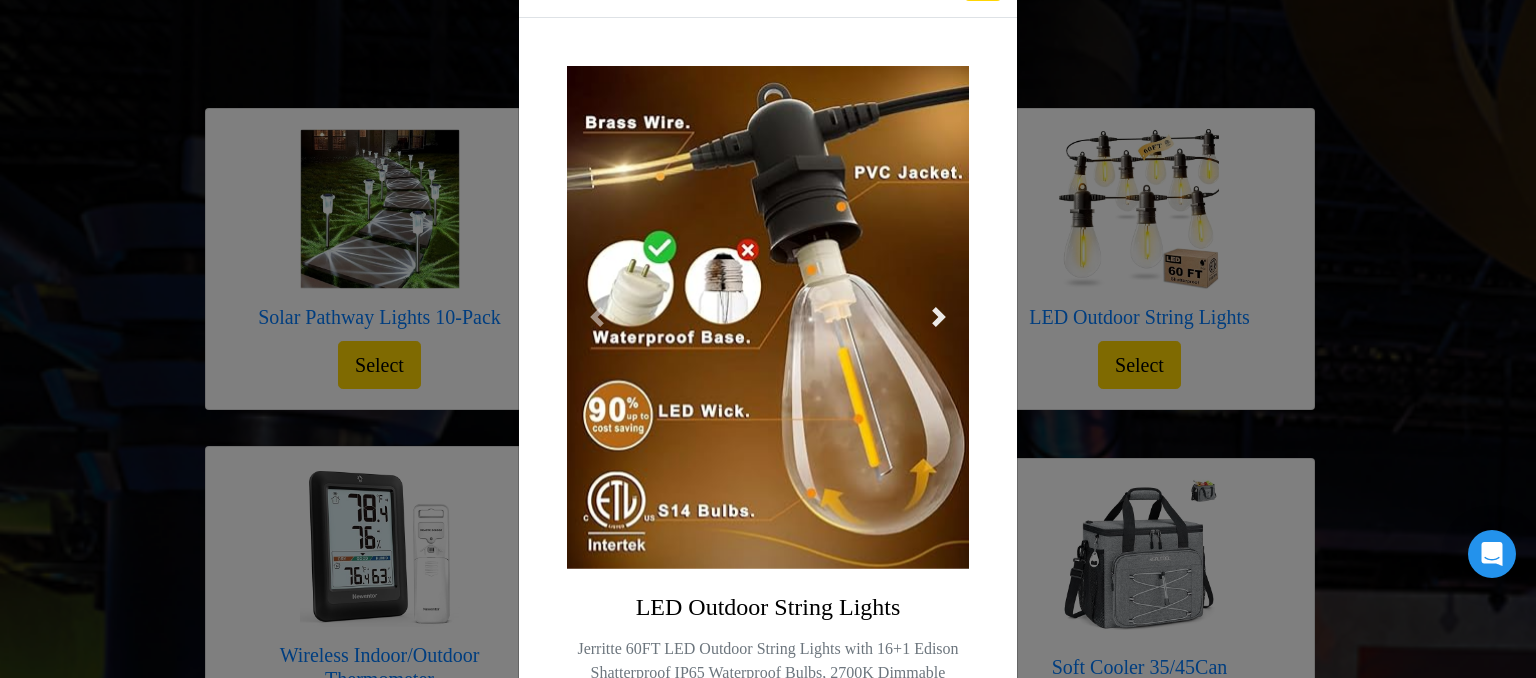 click at bounding box center [939, 317] 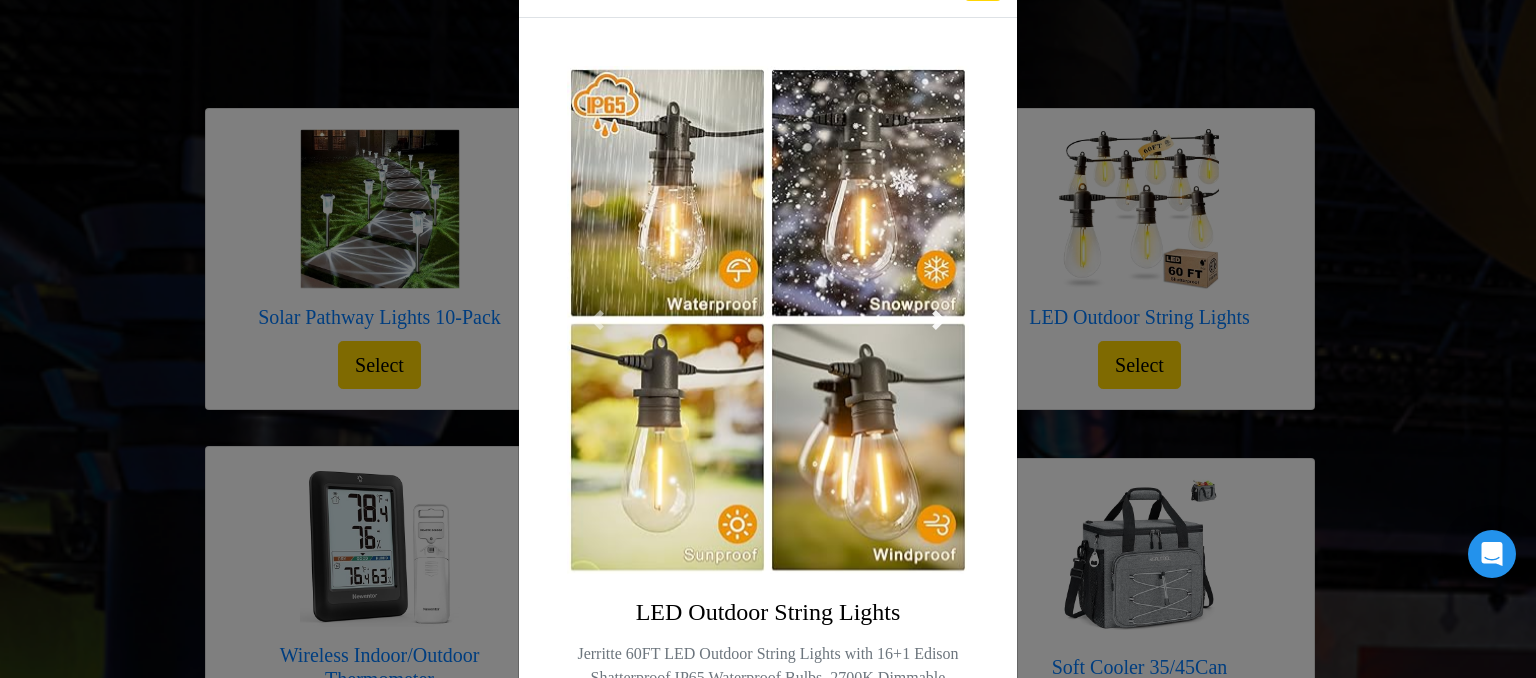 click at bounding box center [939, 320] 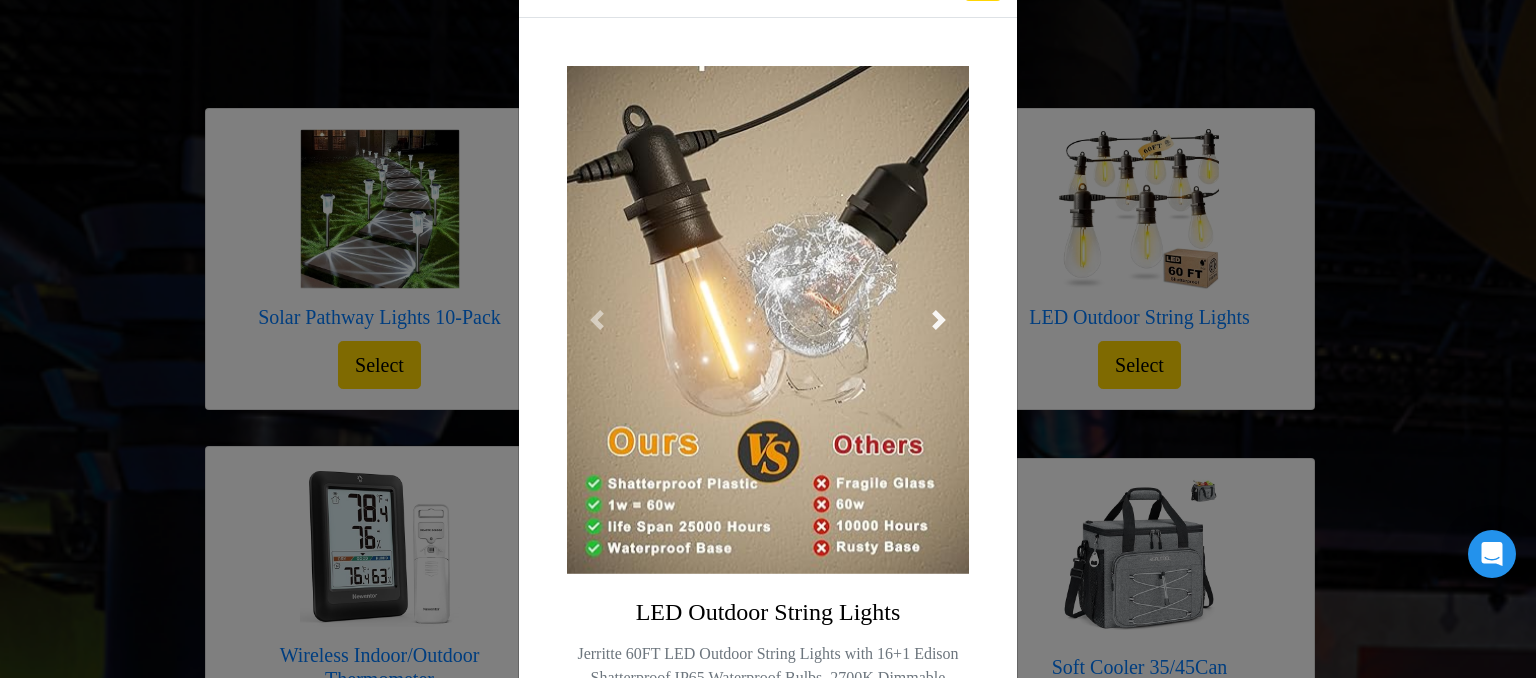 click at bounding box center [939, 320] 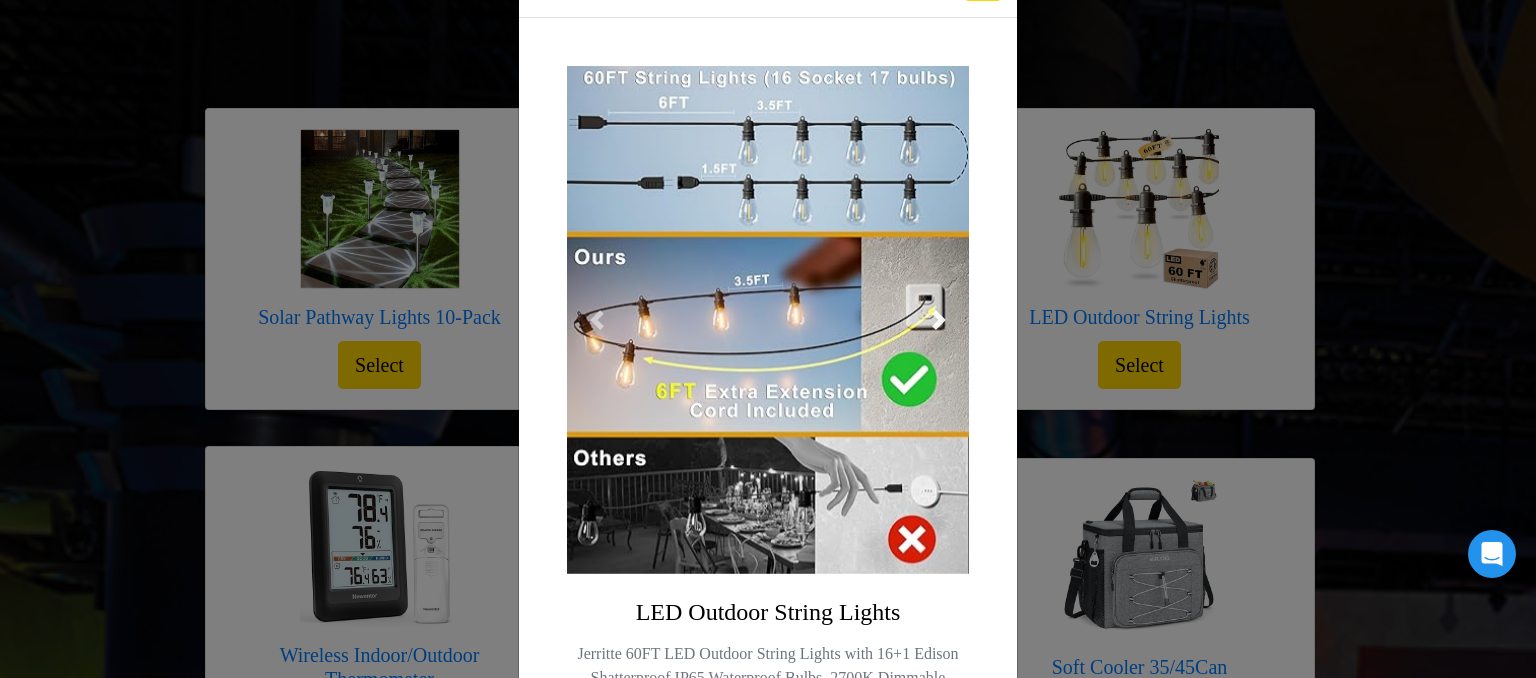 click at bounding box center (939, 320) 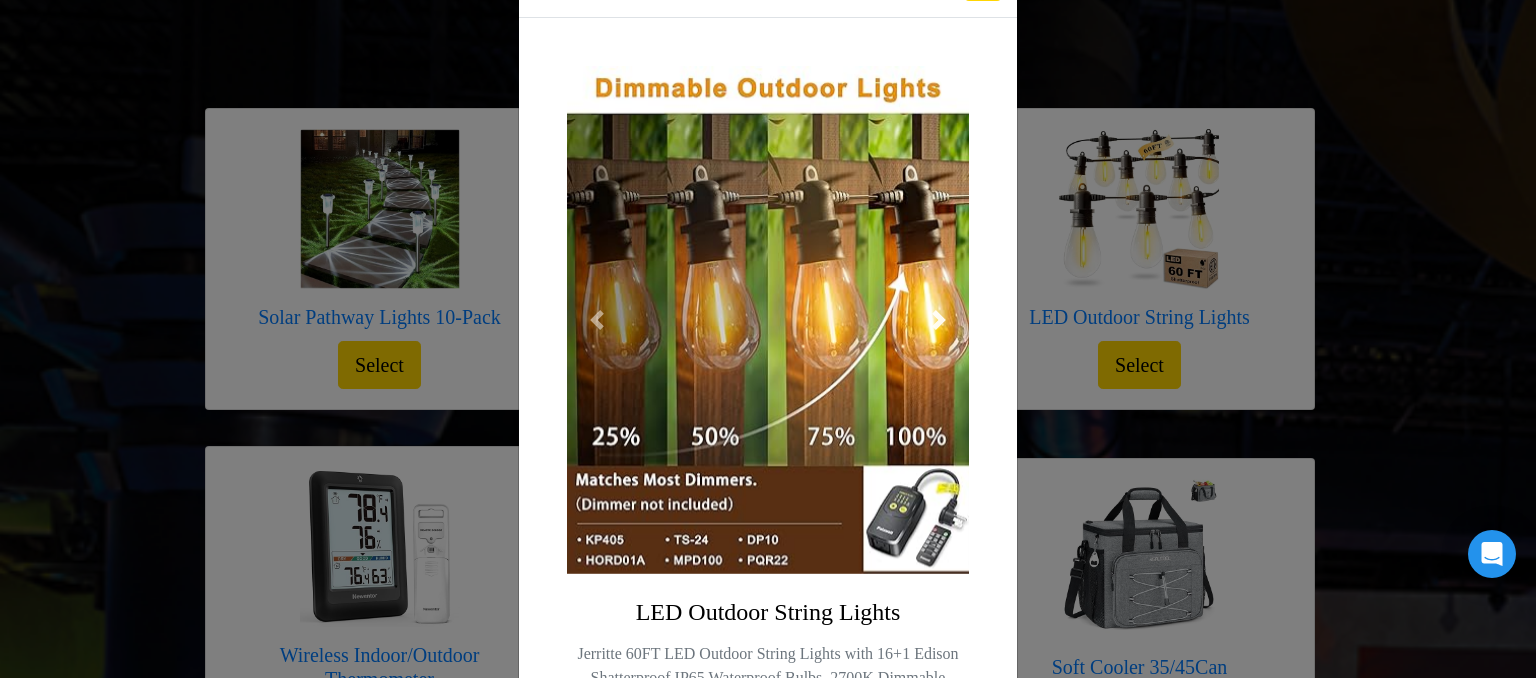 click at bounding box center (939, 320) 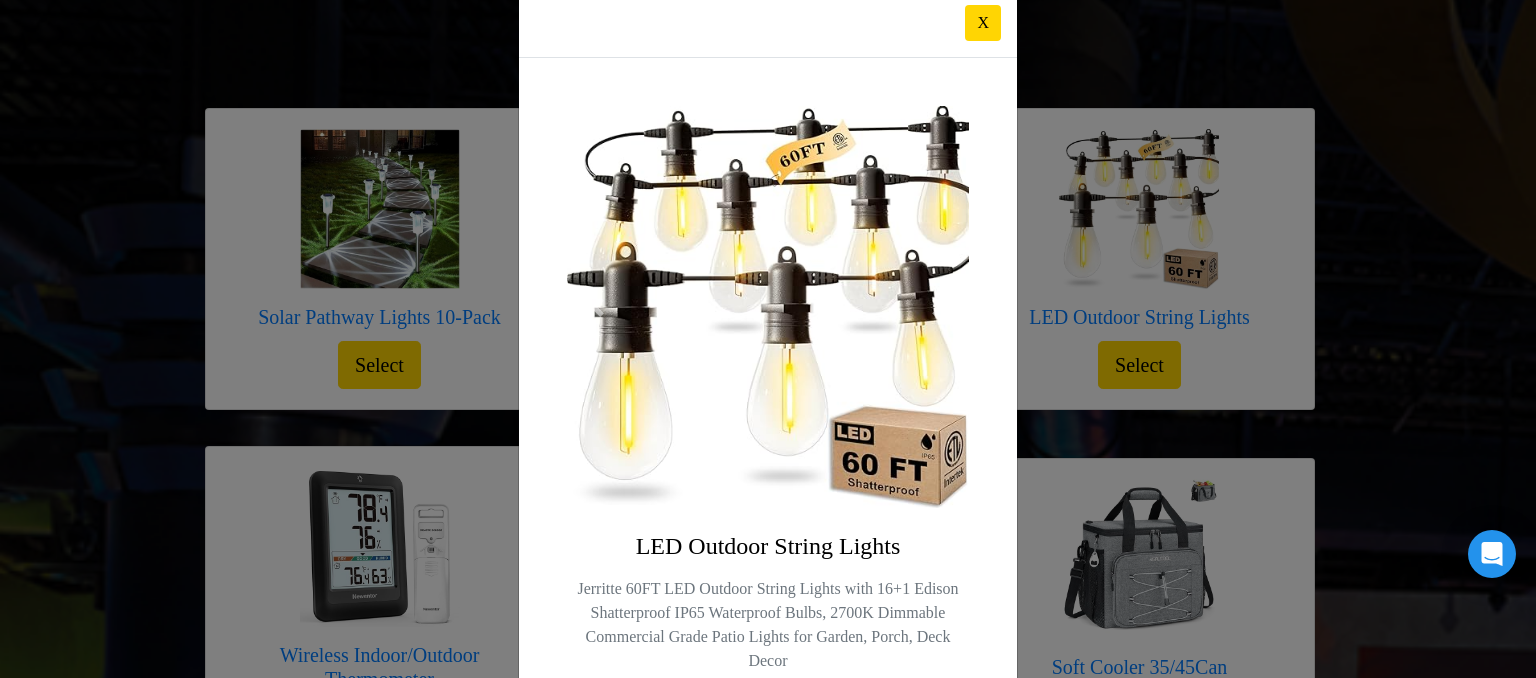 scroll, scrollTop: 0, scrollLeft: 0, axis: both 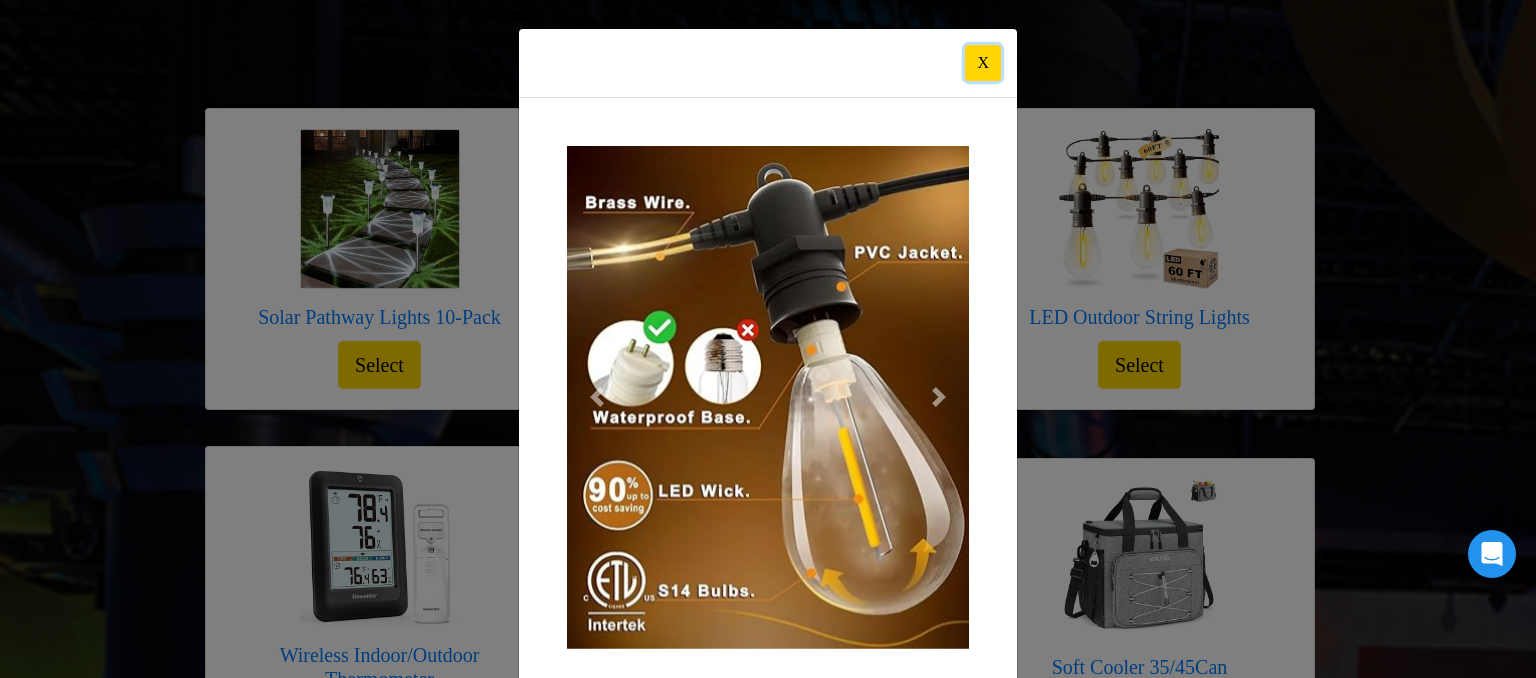 click on "X" at bounding box center (983, 63) 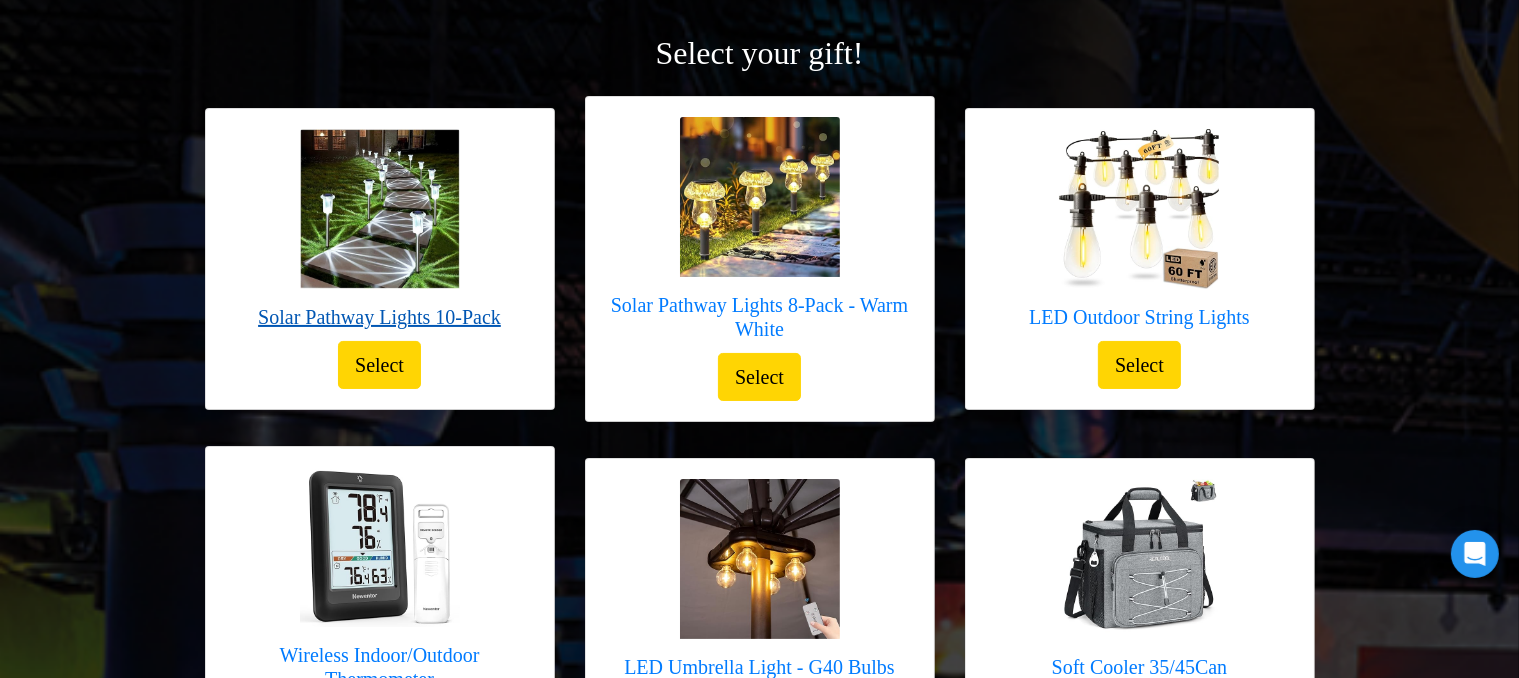 click on "Solar Pathway Lights 10-Pack" at bounding box center (379, 317) 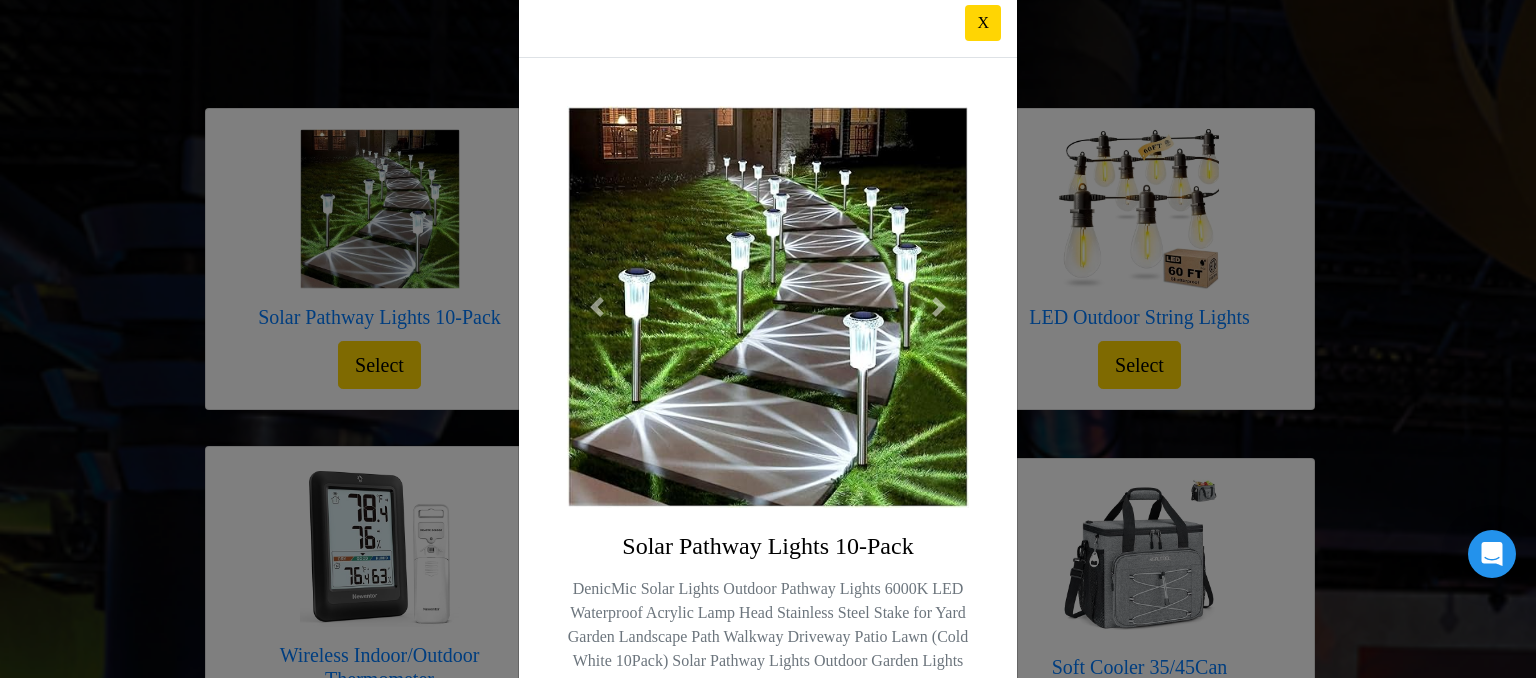 scroll, scrollTop: 80, scrollLeft: 0, axis: vertical 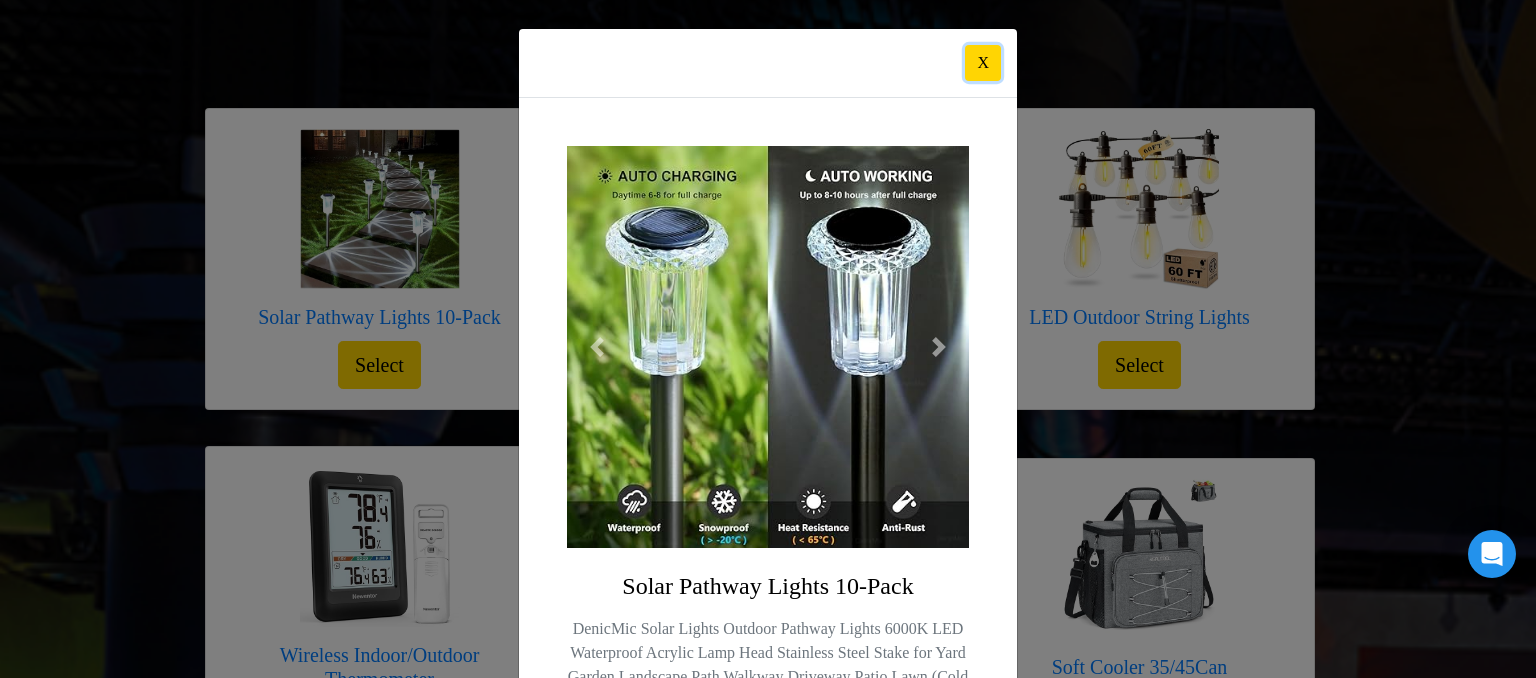 click on "X" at bounding box center [983, 63] 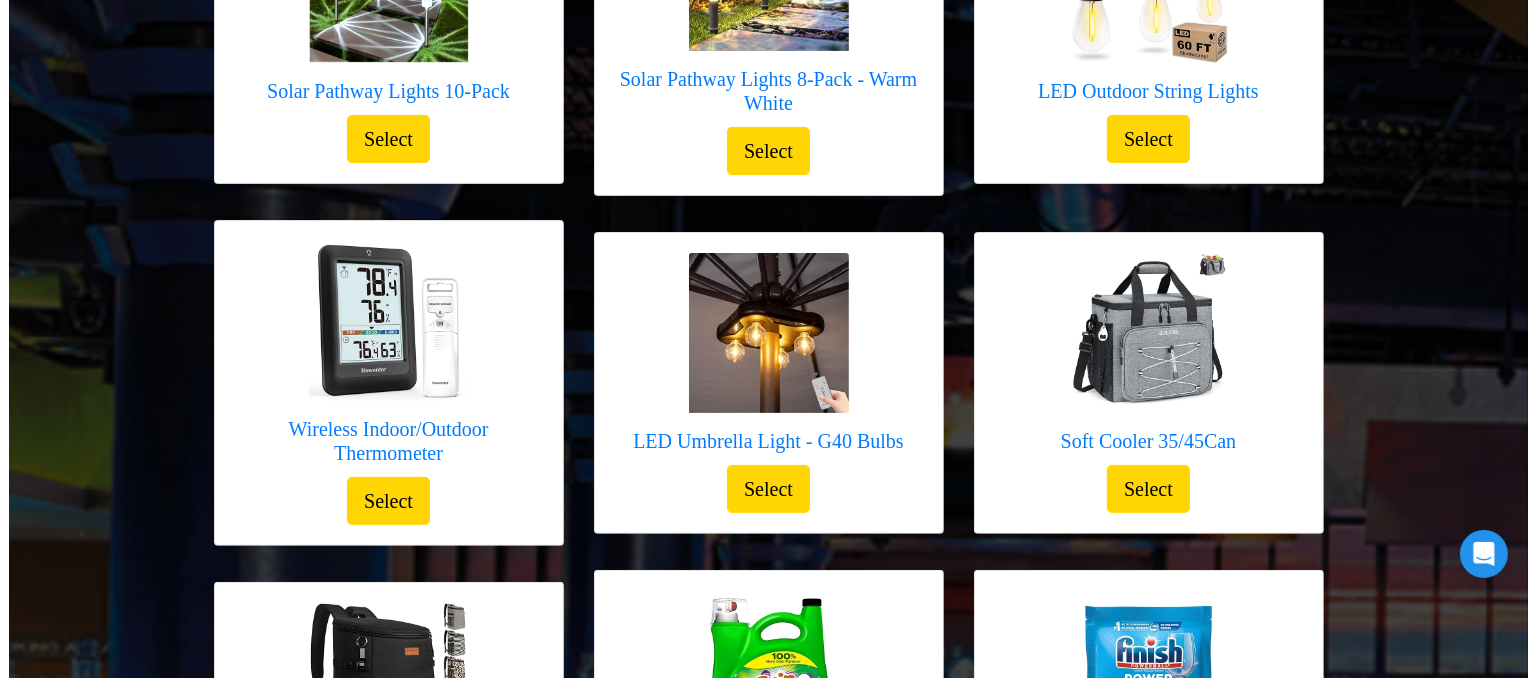 scroll, scrollTop: 493, scrollLeft: 0, axis: vertical 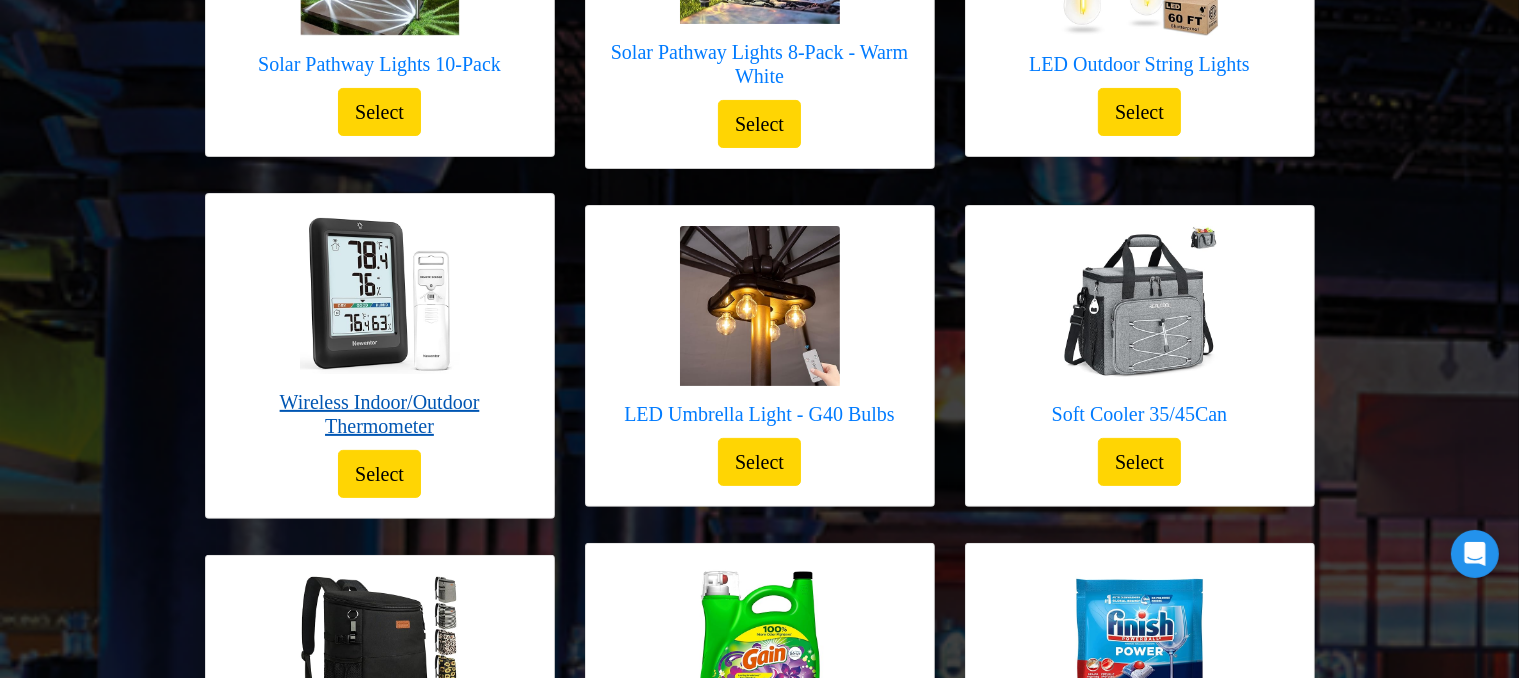 click on "Wireless Indoor/Outdoor Thermometer" at bounding box center [380, 414] 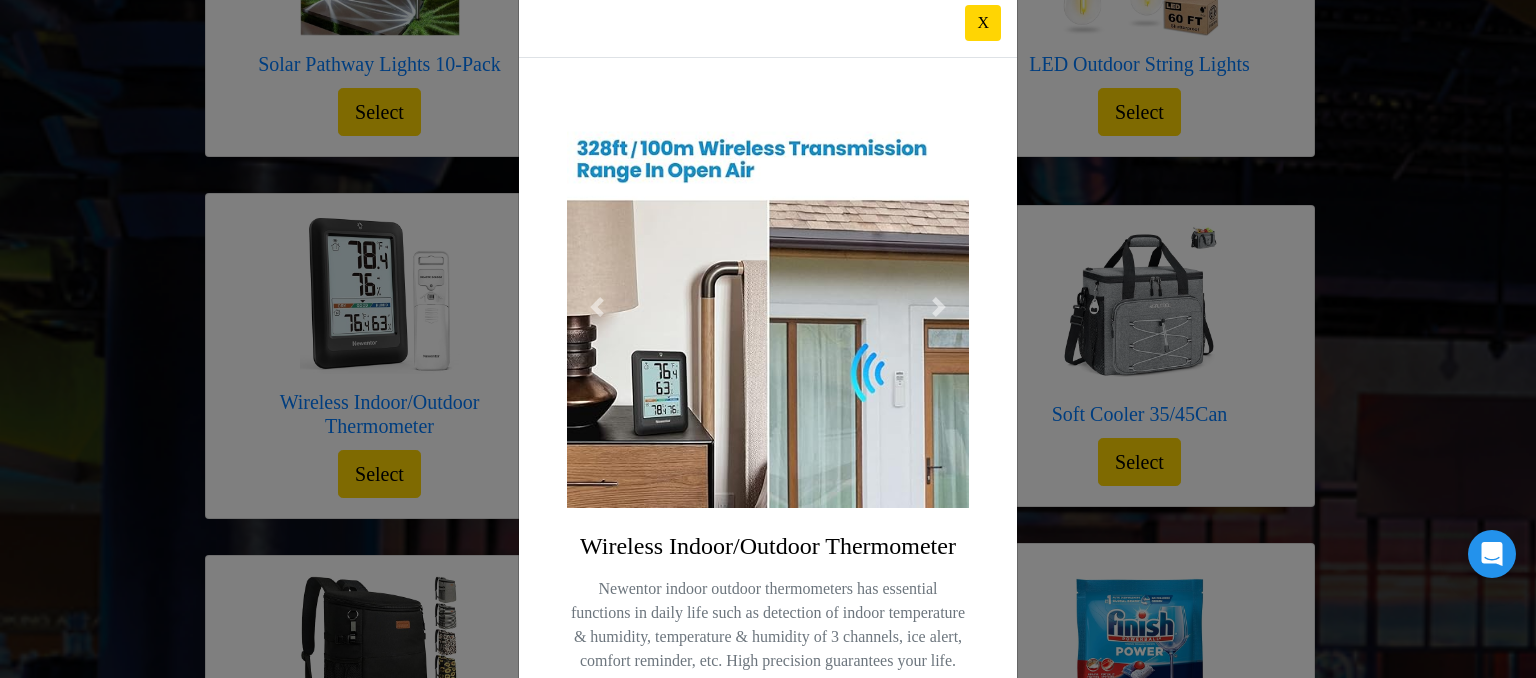scroll, scrollTop: 80, scrollLeft: 0, axis: vertical 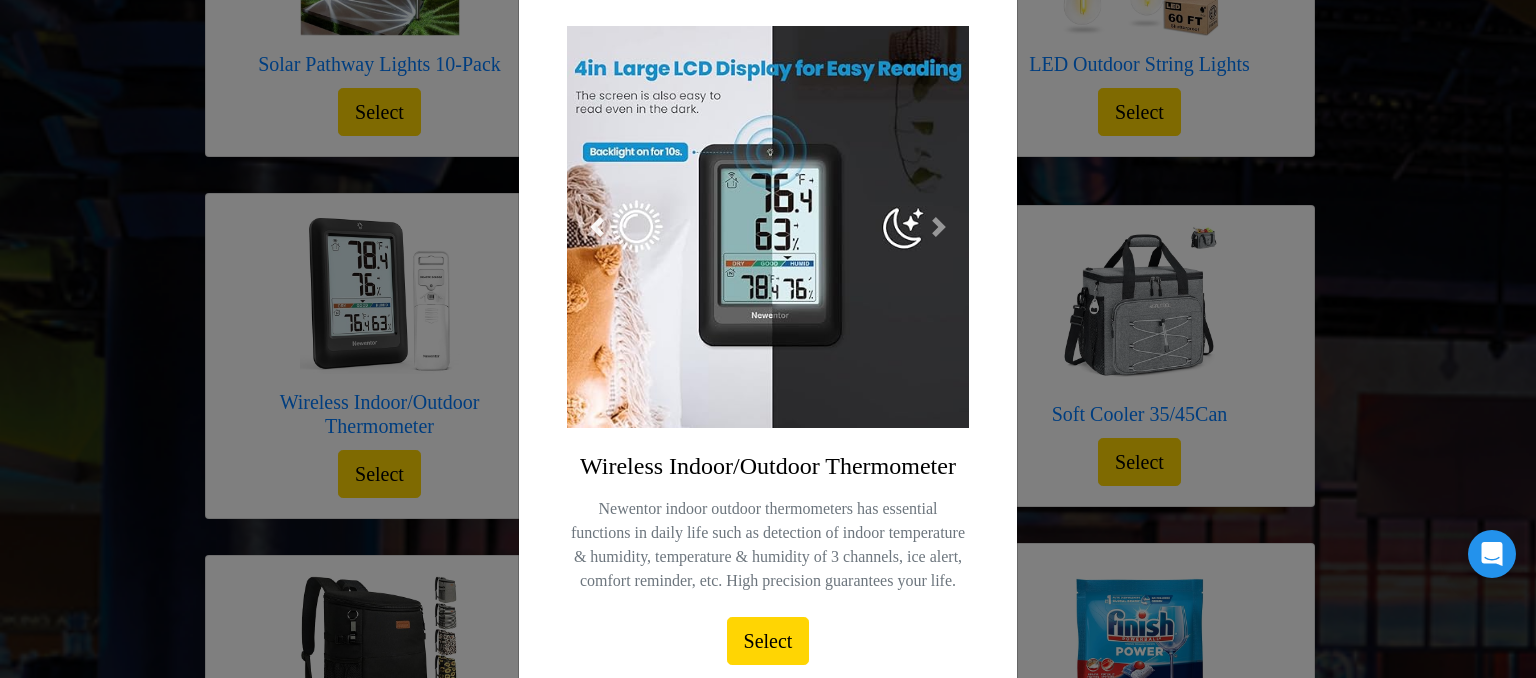 click at bounding box center [597, 227] 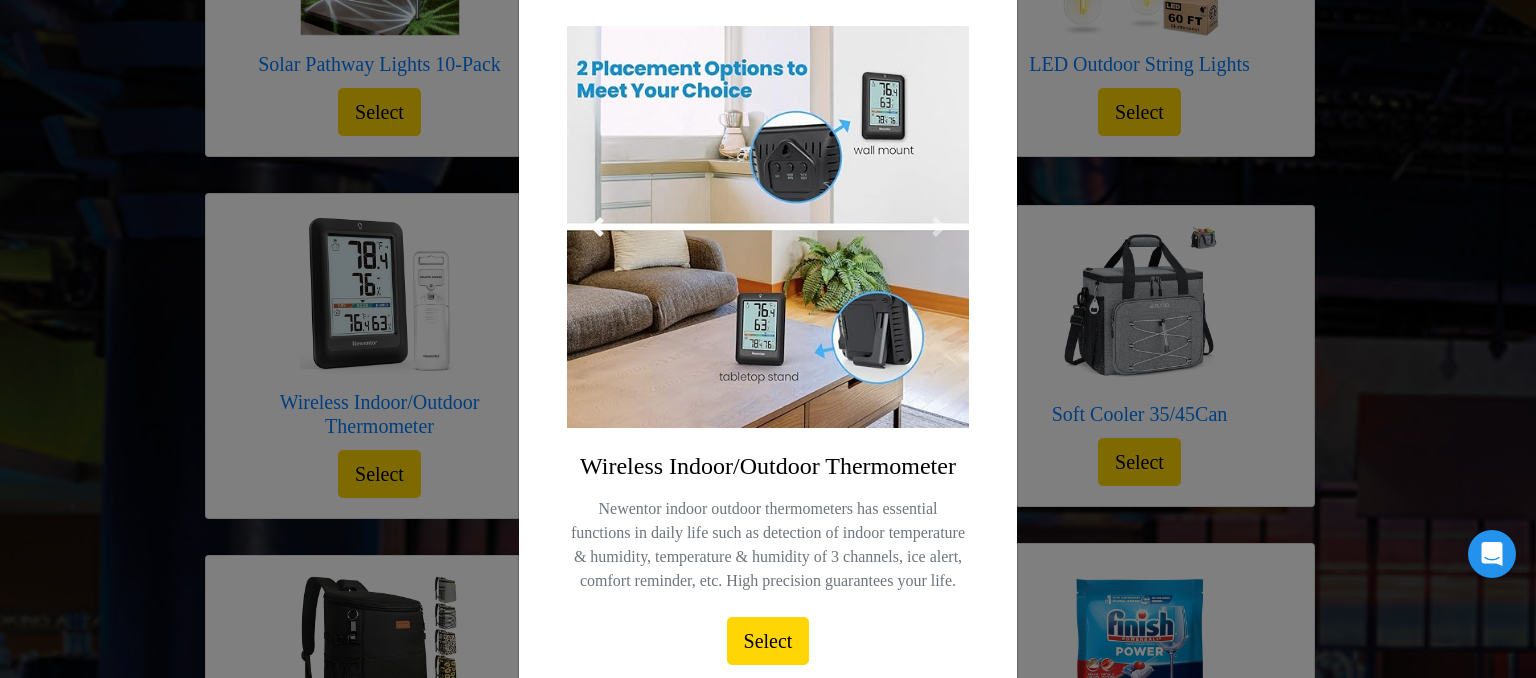 click at bounding box center [597, 227] 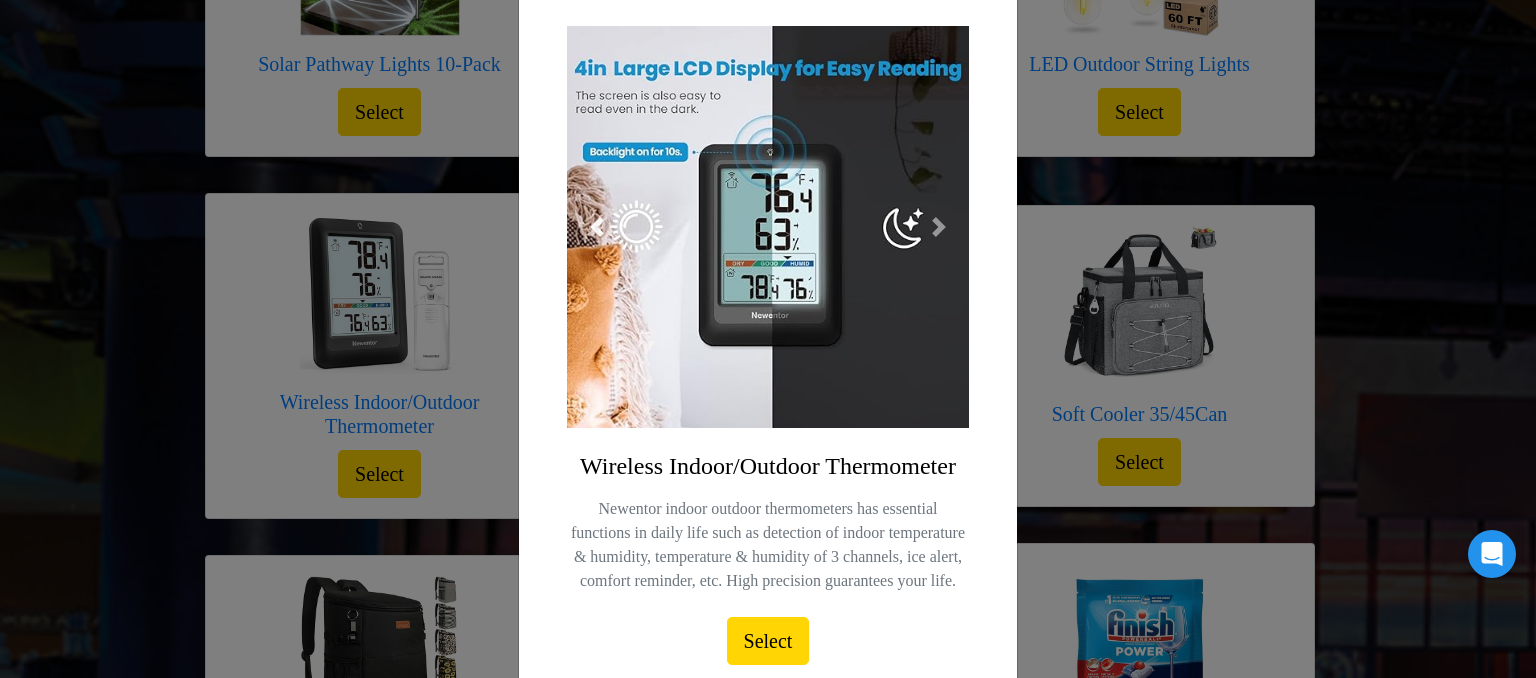 click at bounding box center [597, 227] 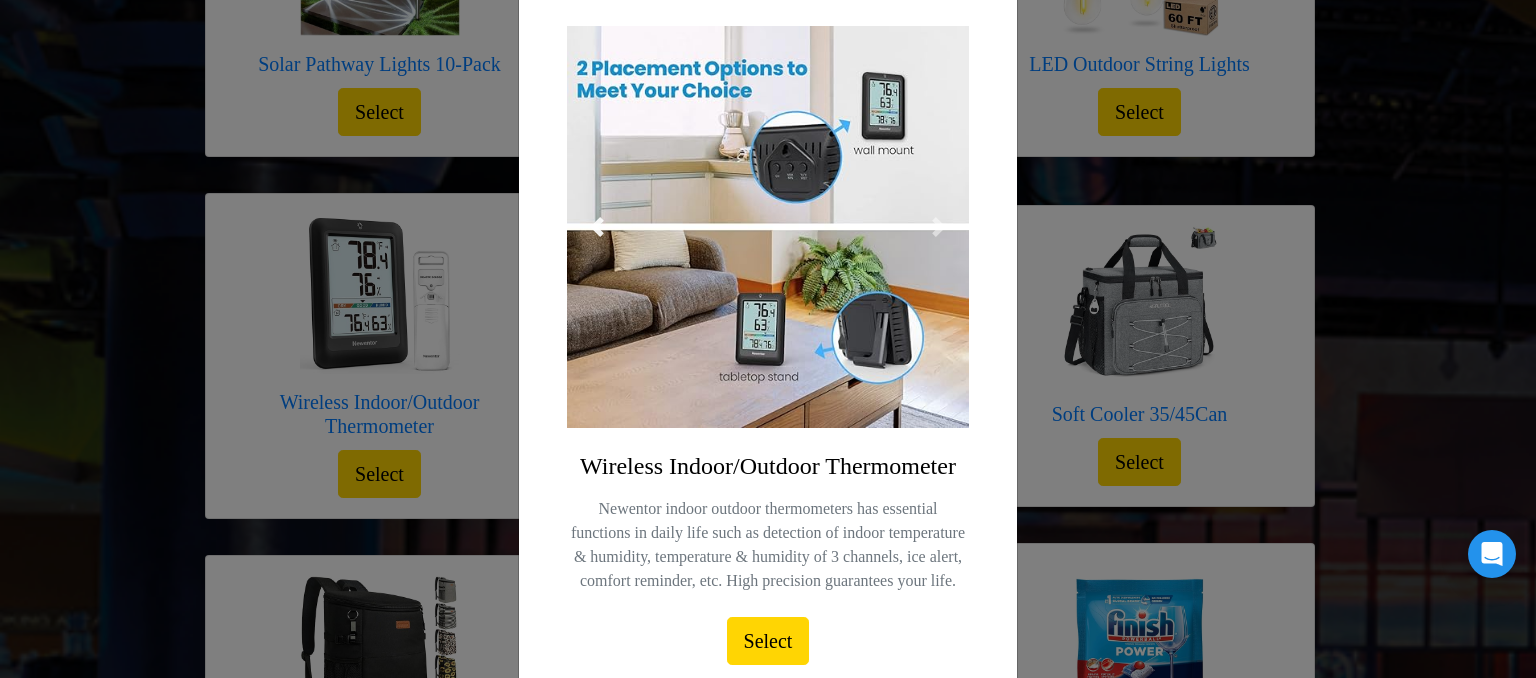 click at bounding box center (597, 227) 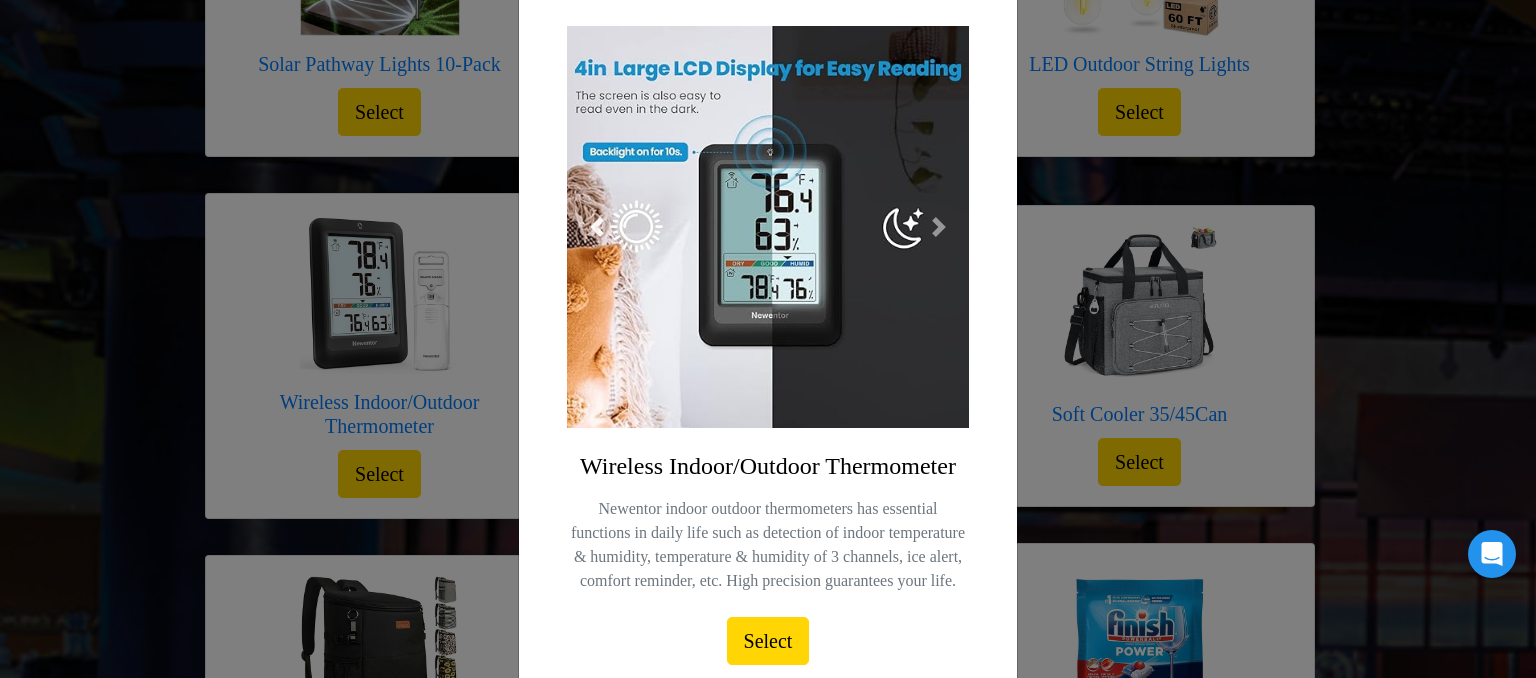 click at bounding box center (597, 227) 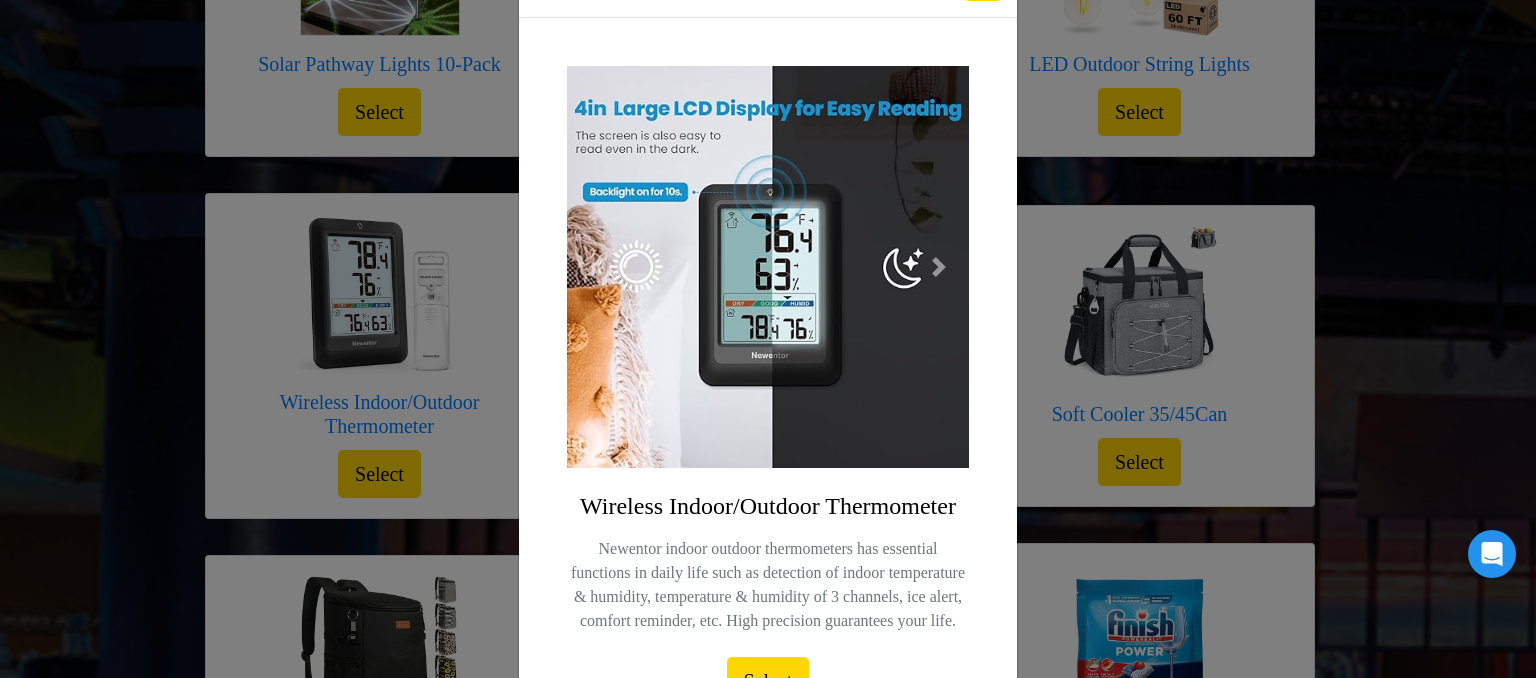 scroll, scrollTop: 0, scrollLeft: 0, axis: both 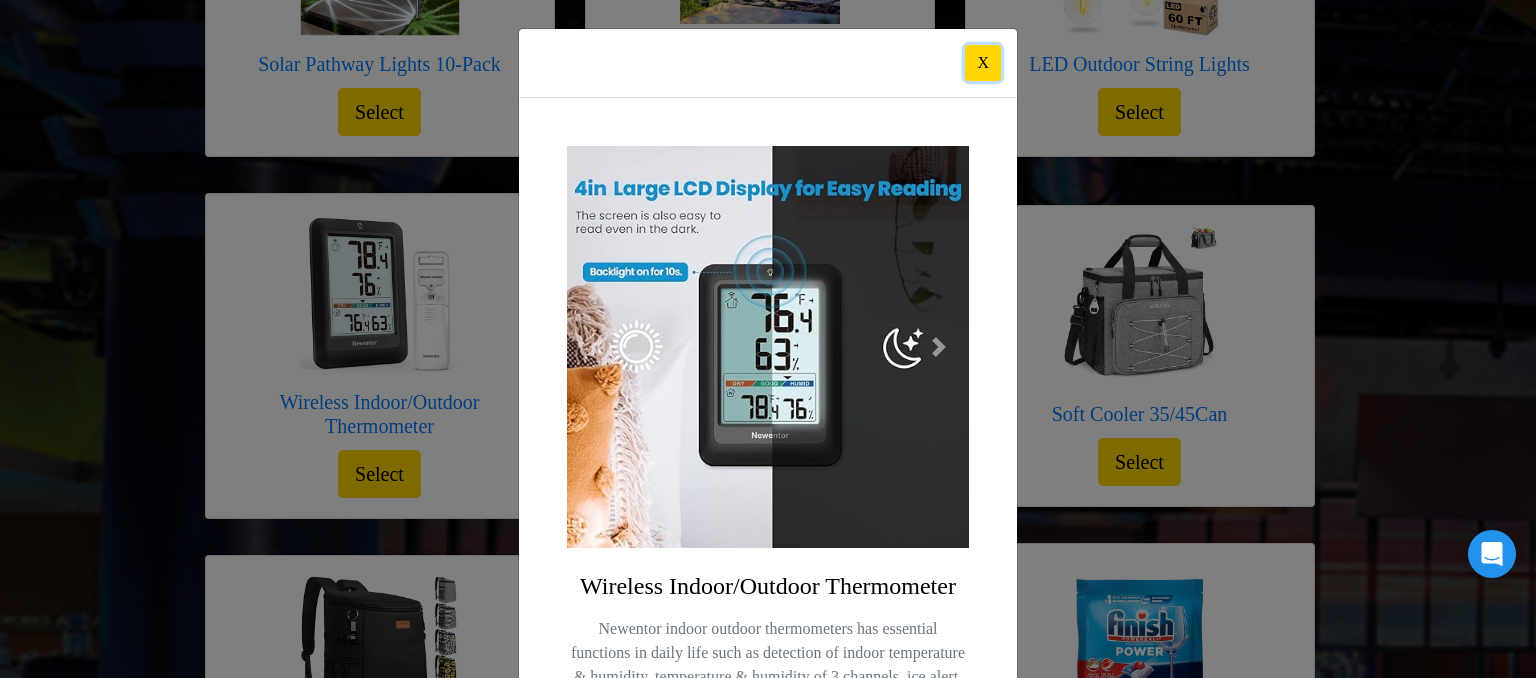 click on "X" at bounding box center [983, 63] 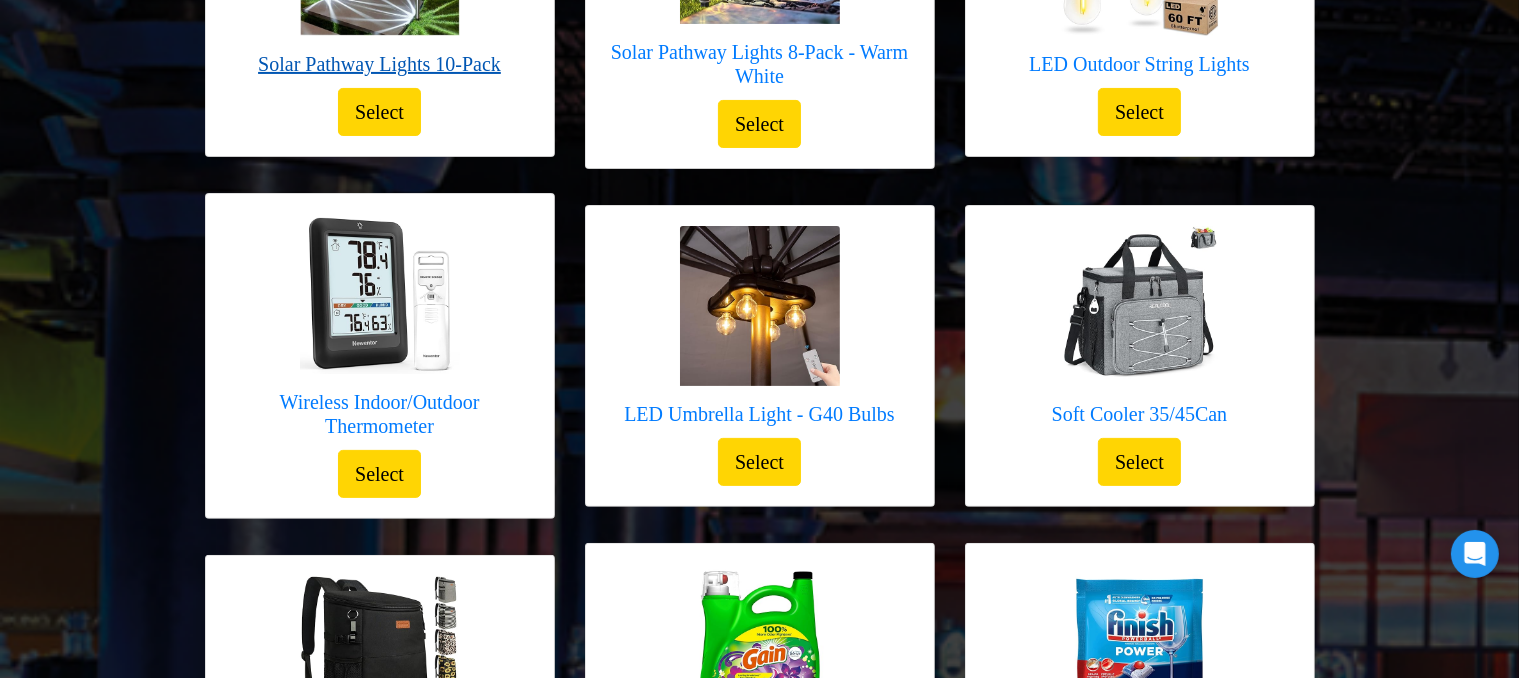 click on "Solar Pathway Lights 10-Pack" at bounding box center [379, 64] 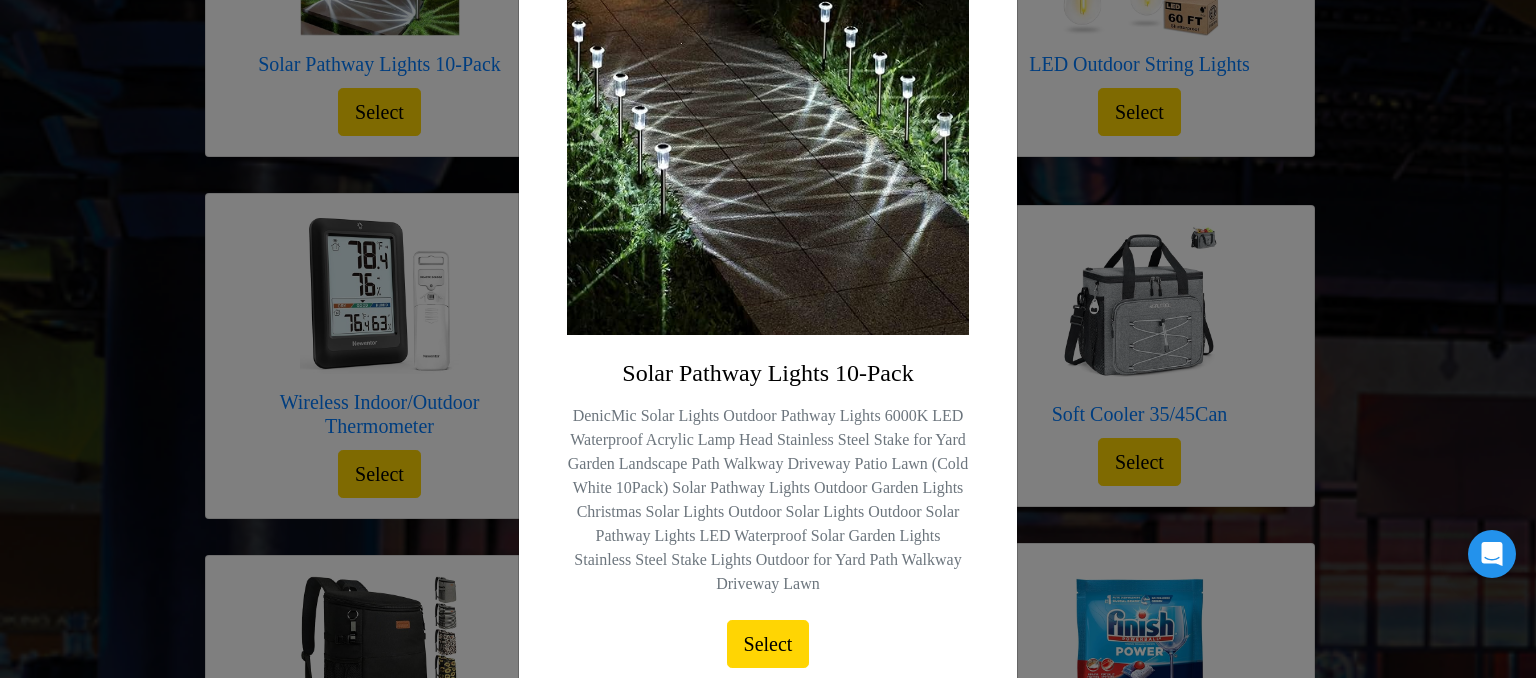 scroll, scrollTop: 279, scrollLeft: 0, axis: vertical 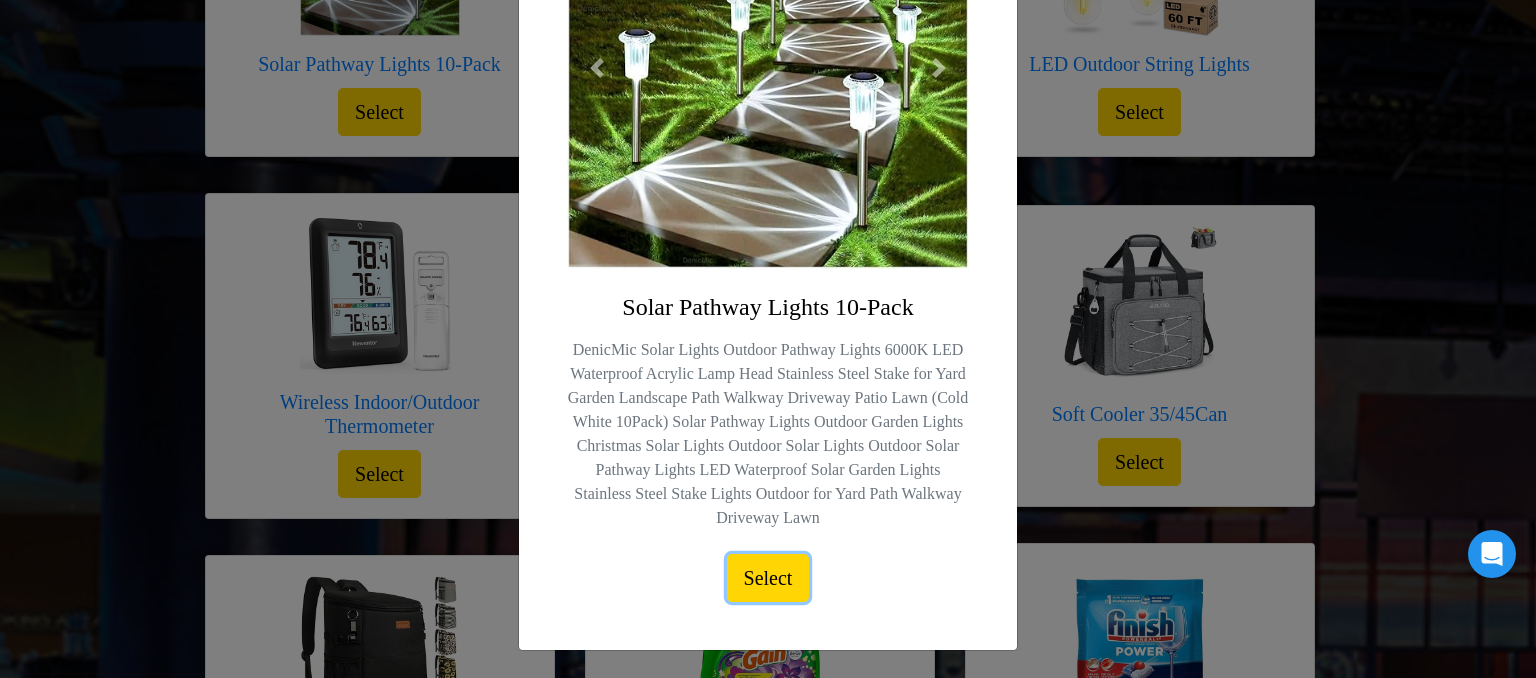 click on "Select" at bounding box center [768, 578] 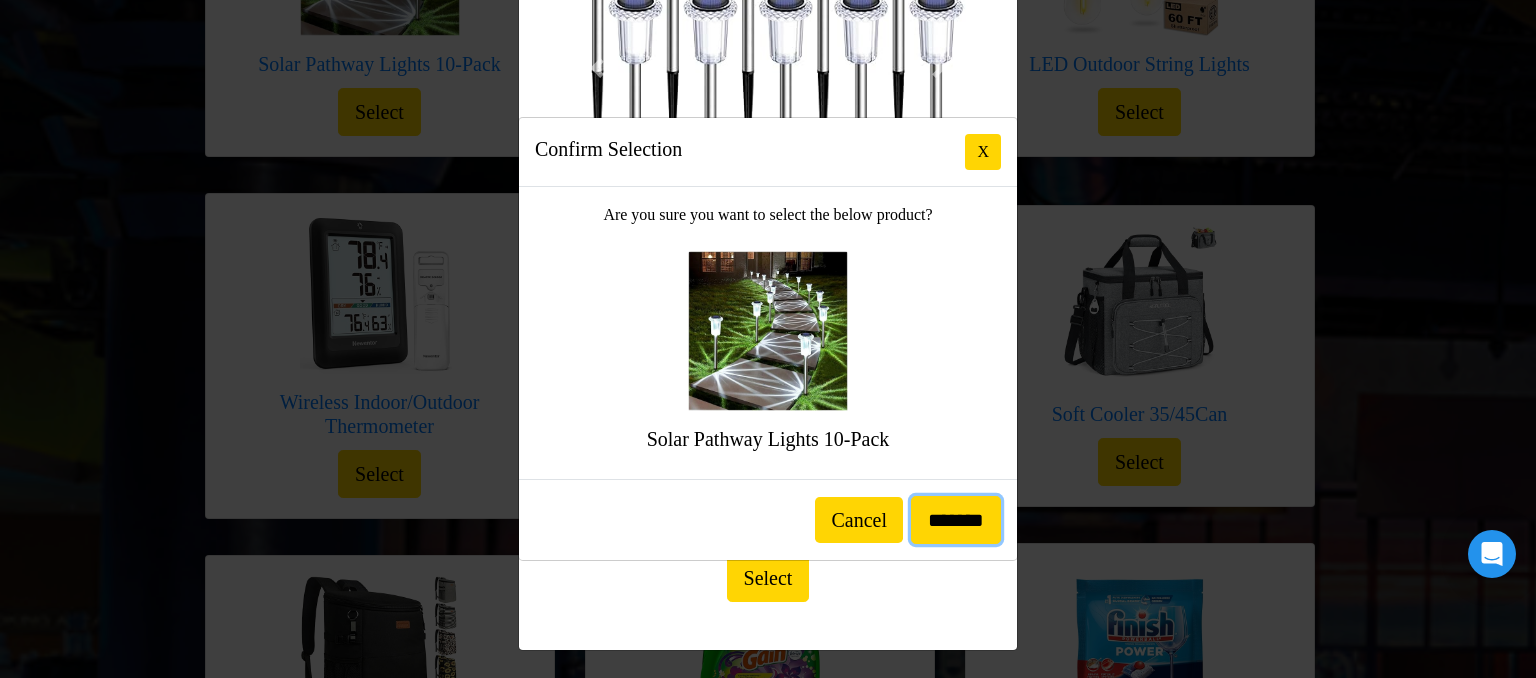 click on "*******" at bounding box center (956, 520) 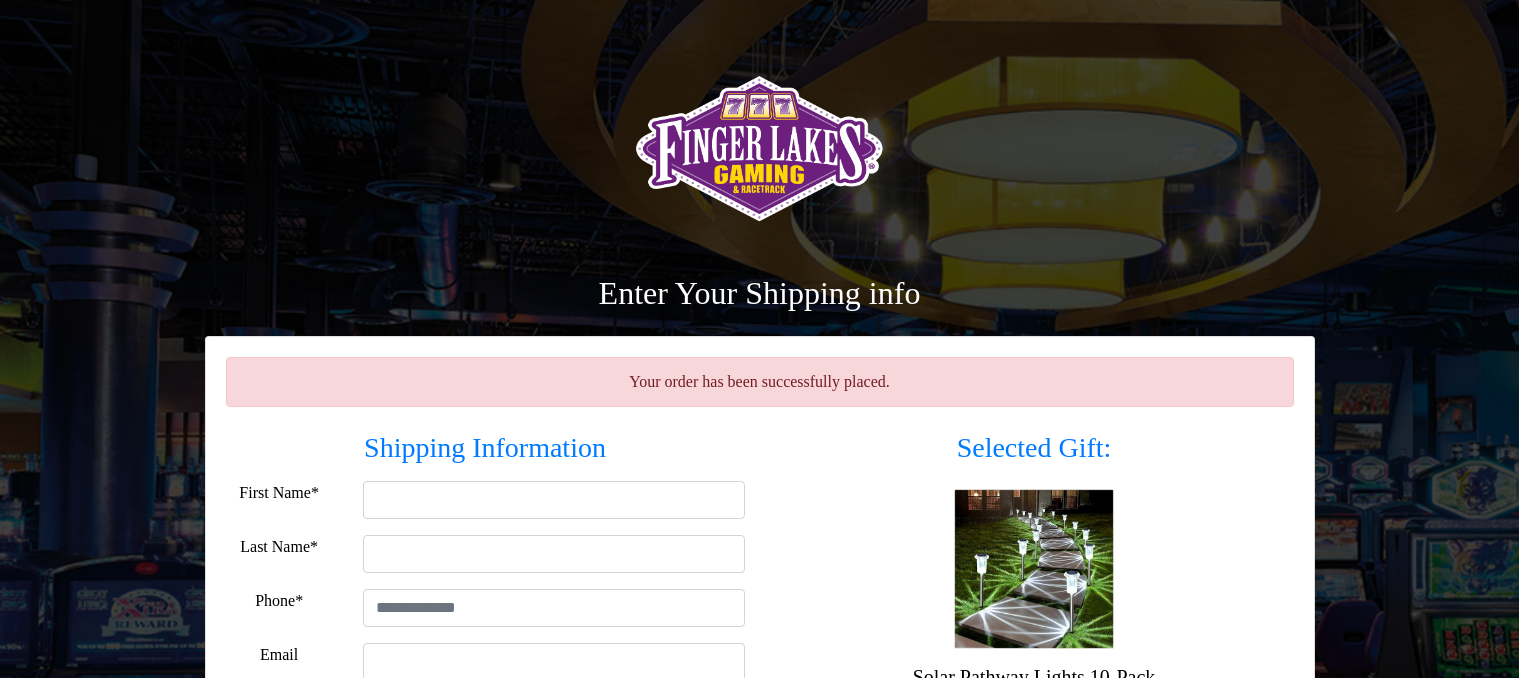 scroll, scrollTop: 0, scrollLeft: 0, axis: both 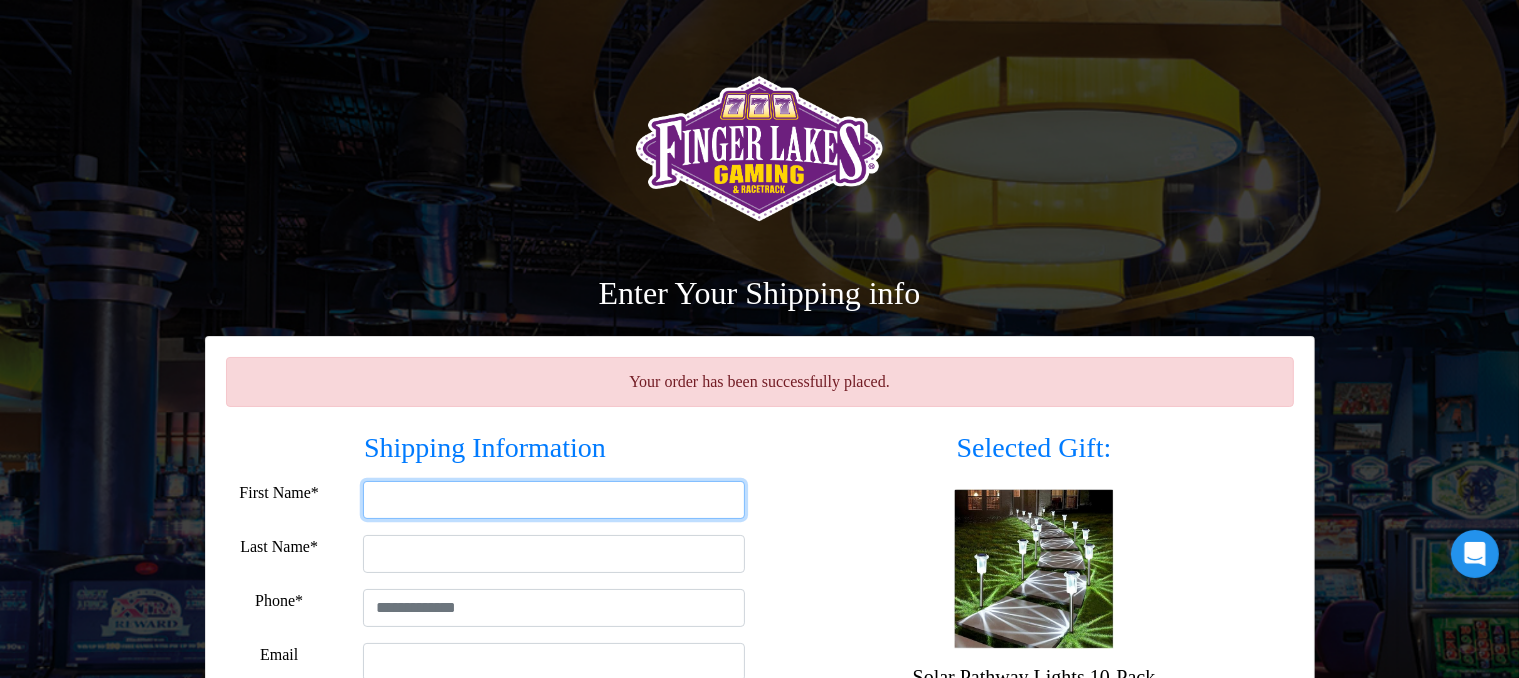 click on "First Name*" at bounding box center (554, 500) 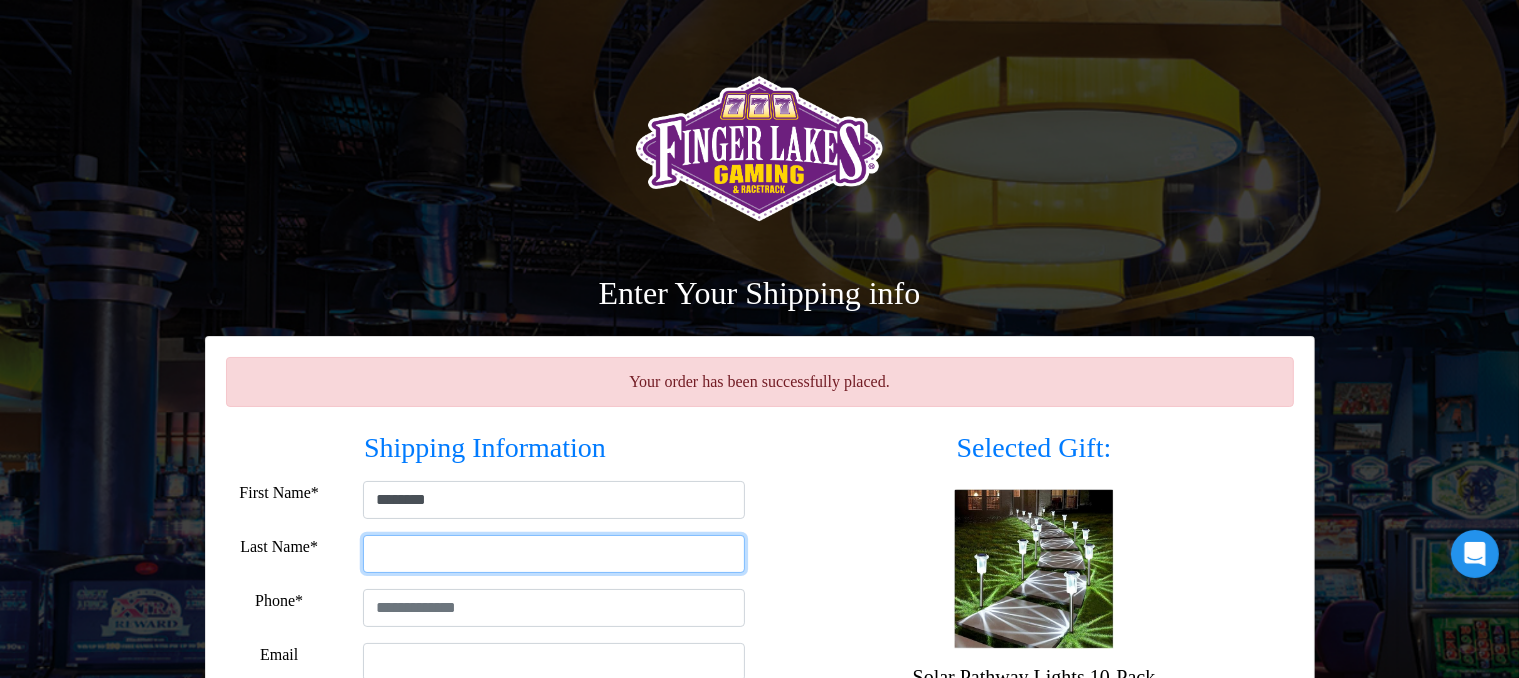 type on "****" 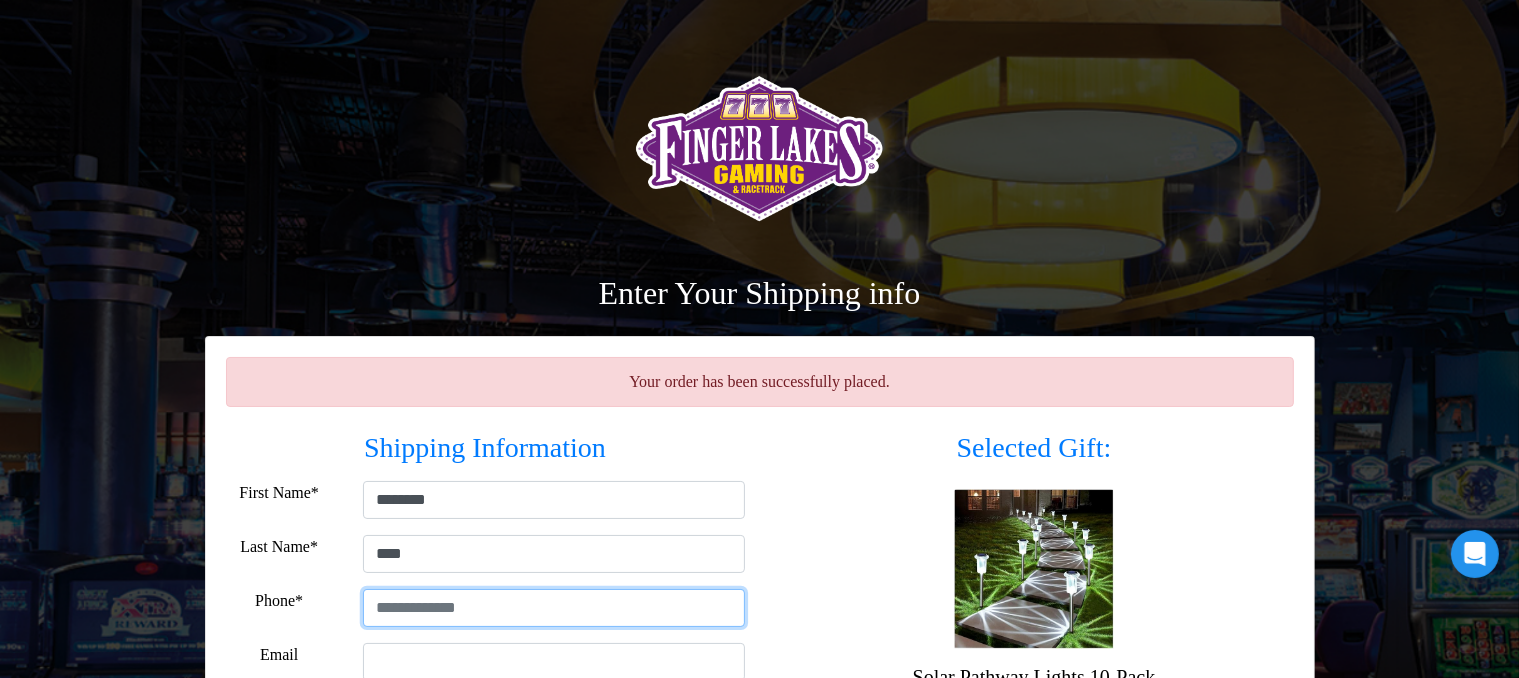 type on "**********" 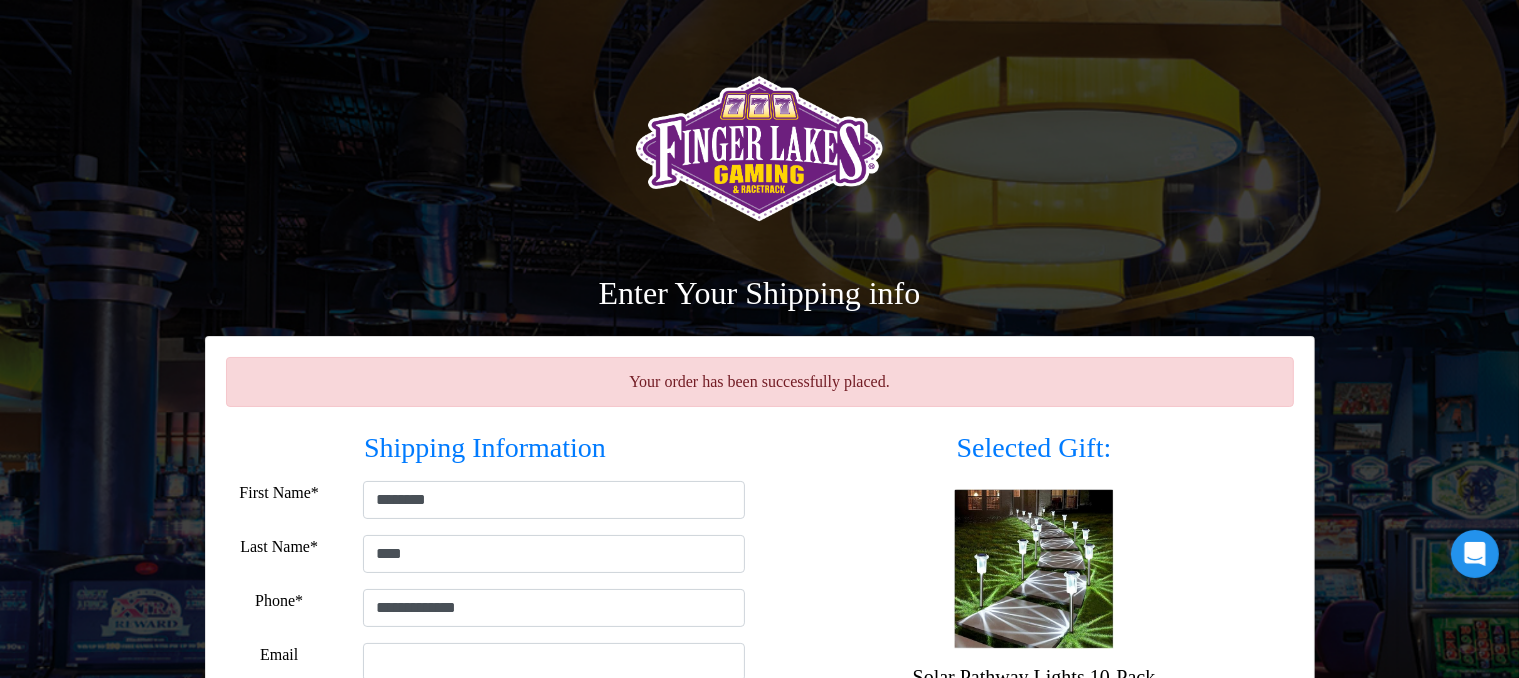 type on "**********" 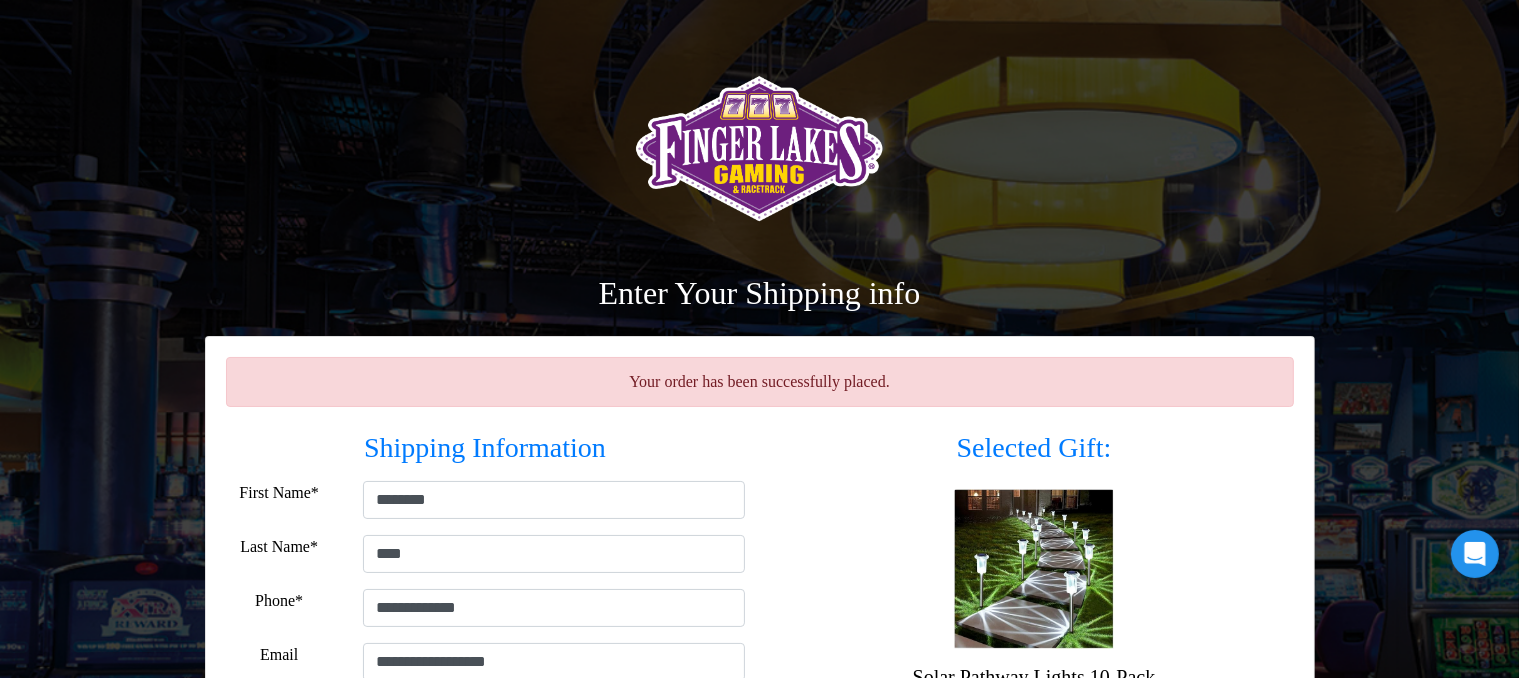 type on "**********" 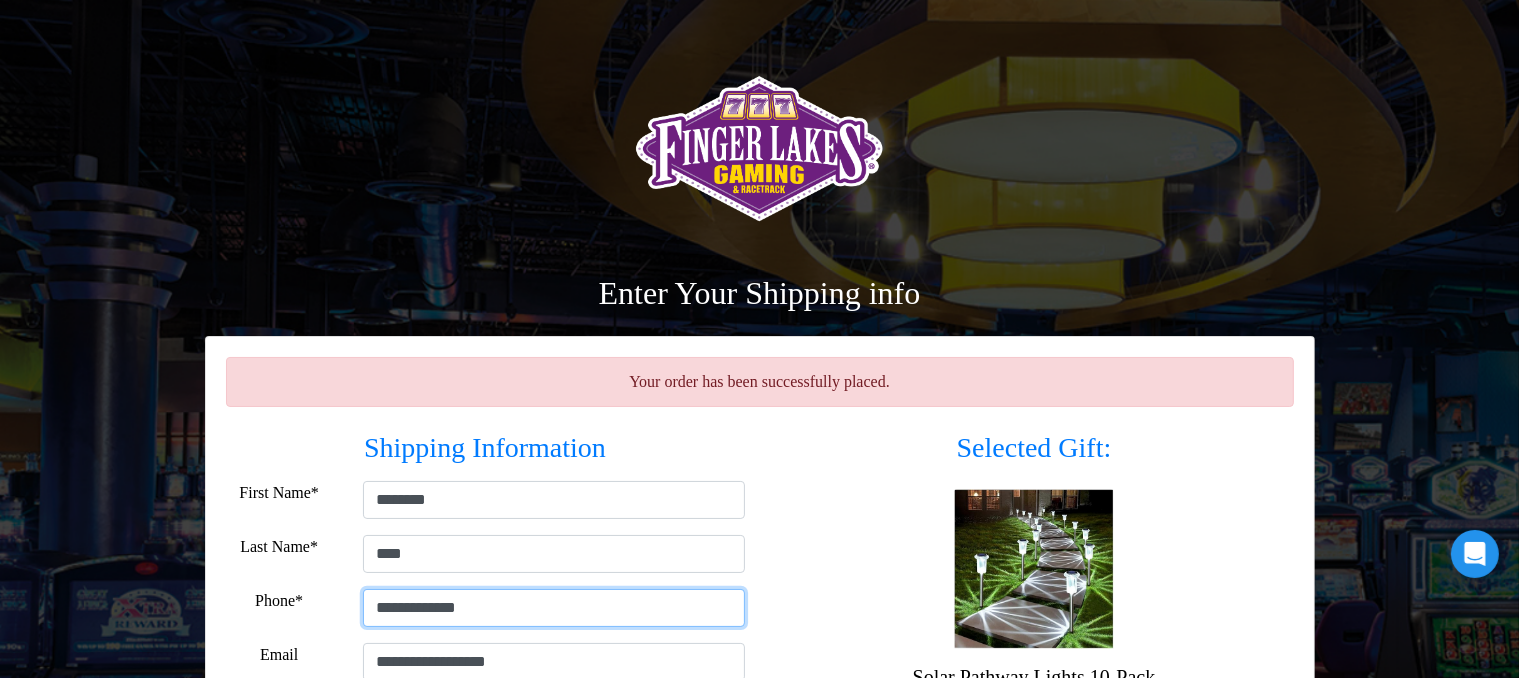 drag, startPoint x: 369, startPoint y: 606, endPoint x: 520, endPoint y: 614, distance: 151.21178 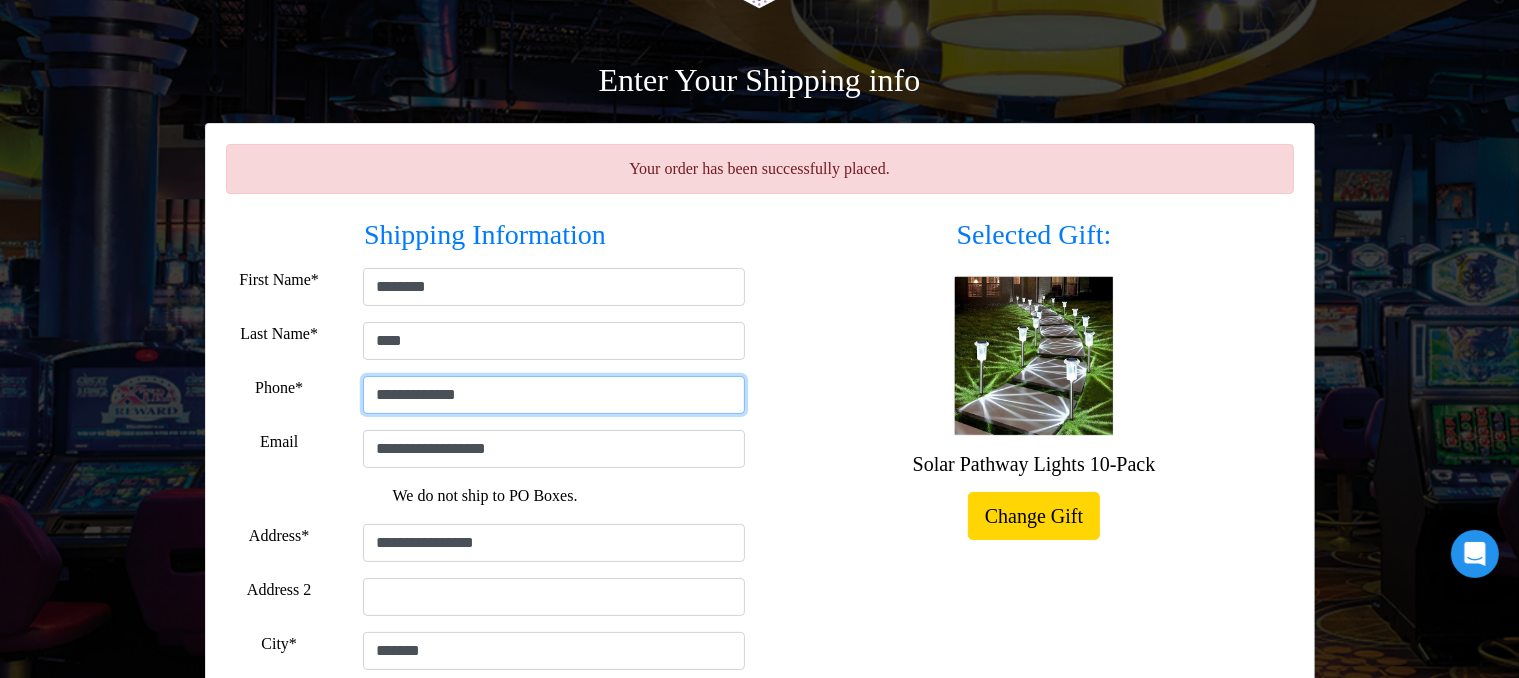 scroll, scrollTop: 240, scrollLeft: 0, axis: vertical 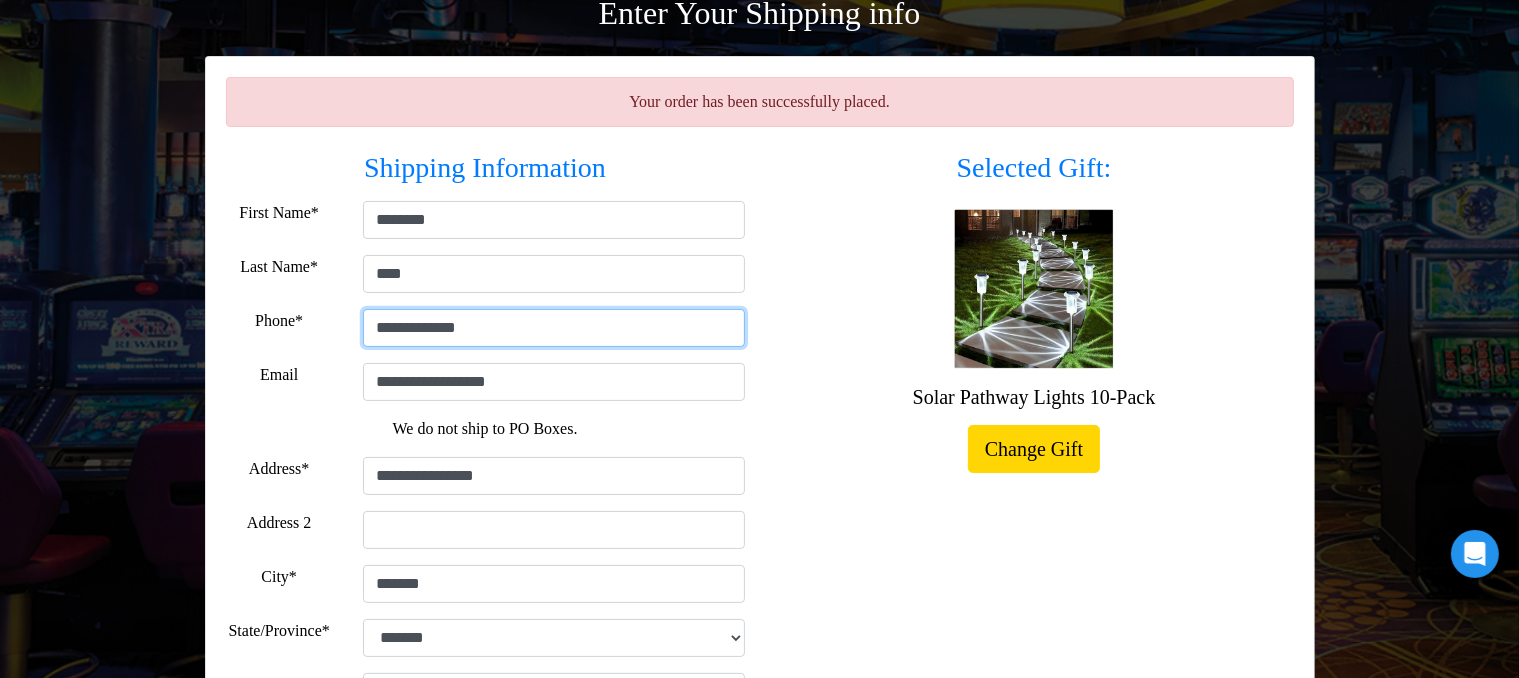 type on "**********" 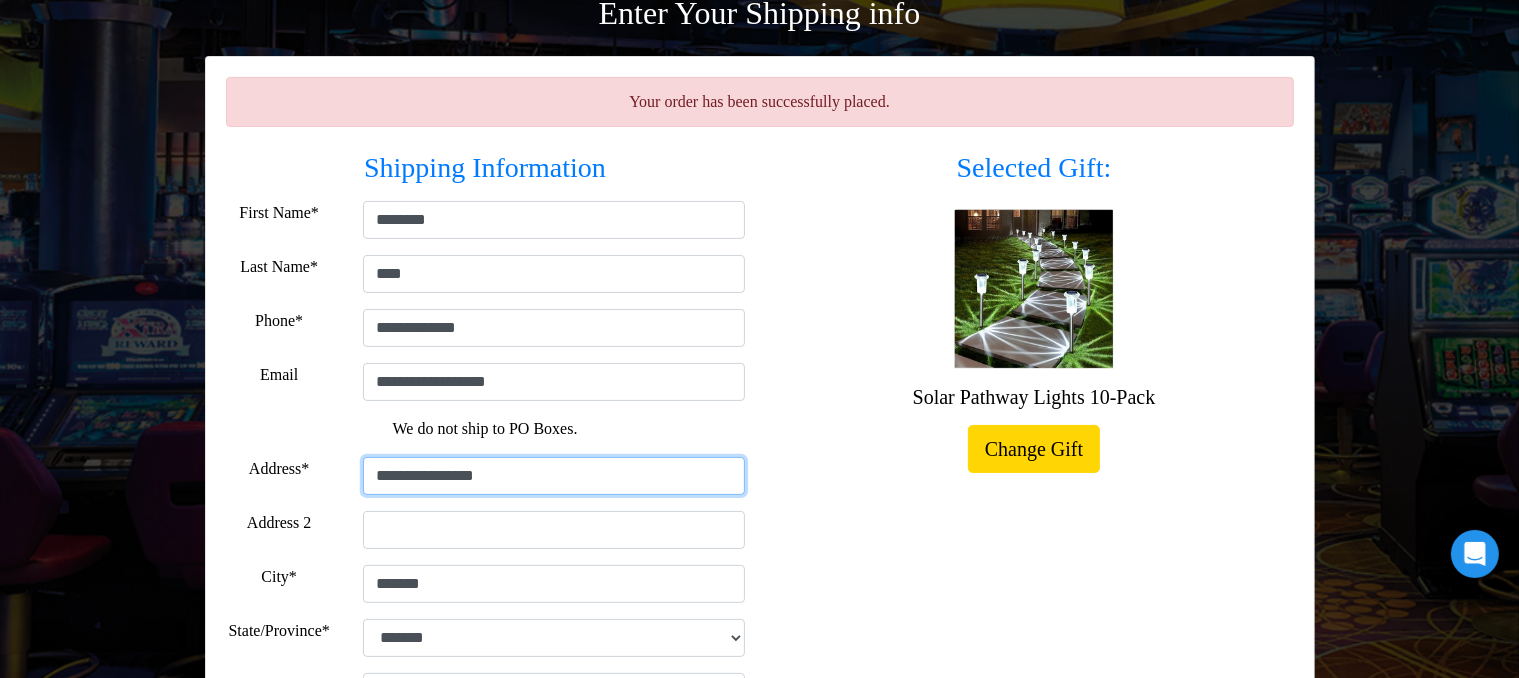 drag, startPoint x: 373, startPoint y: 475, endPoint x: 523, endPoint y: 472, distance: 150.03 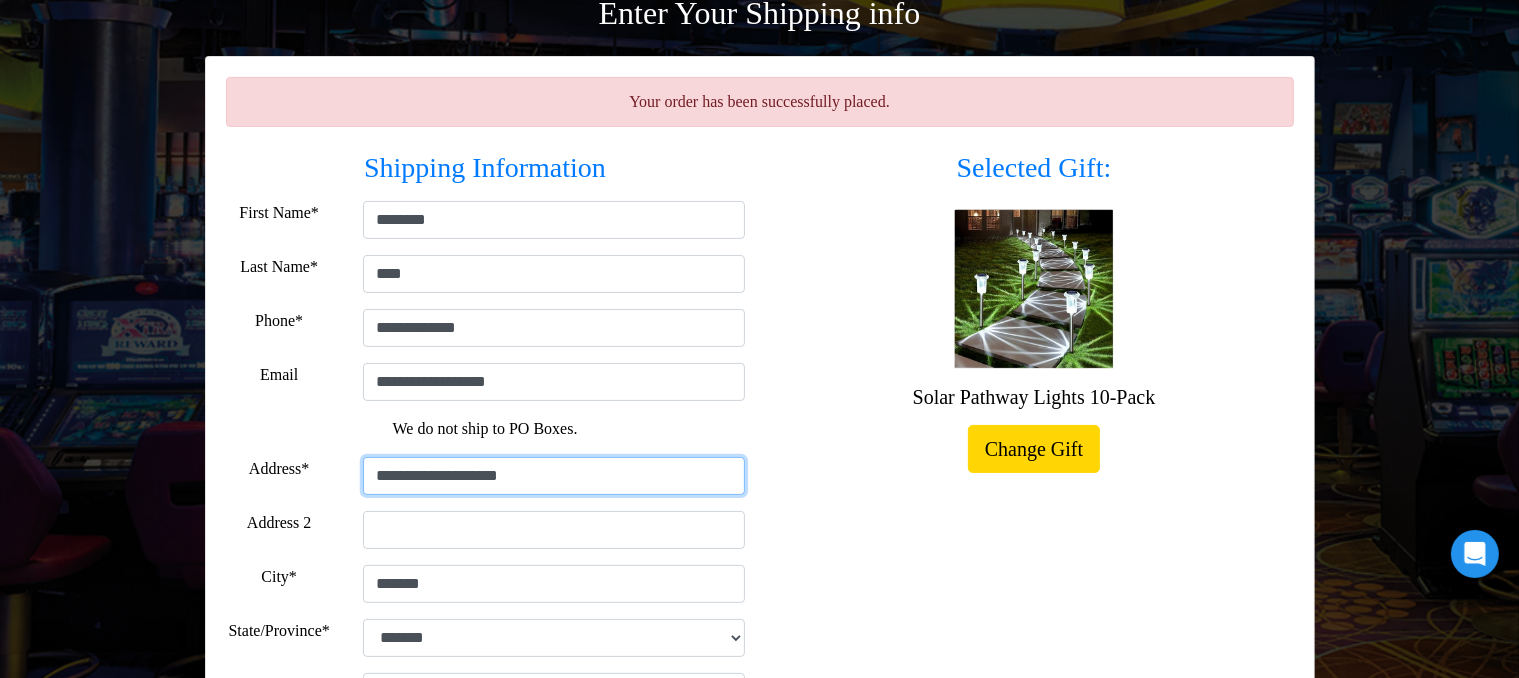 type on "**********" 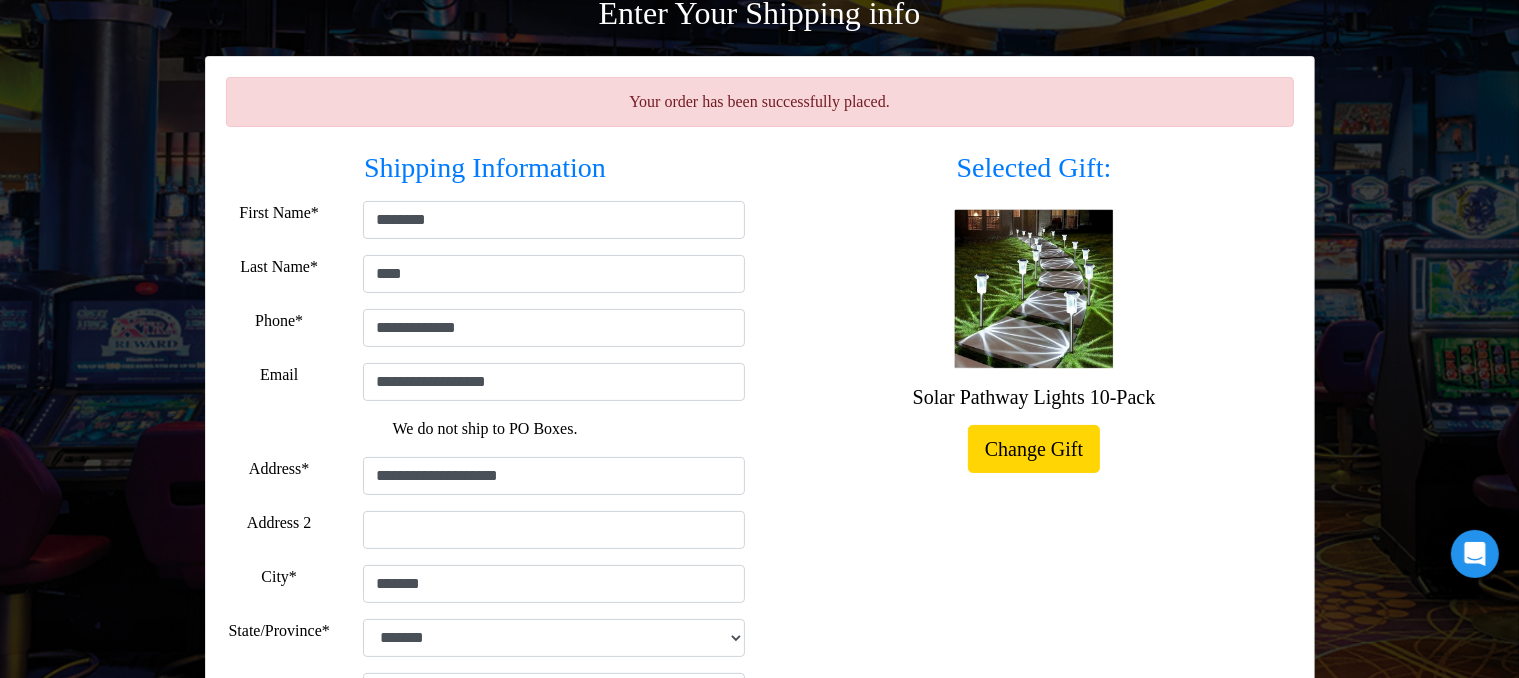 click on "Selected Gift:
Solar Pathway Lights 10-Pack
Change Gift" at bounding box center [1034, 448] 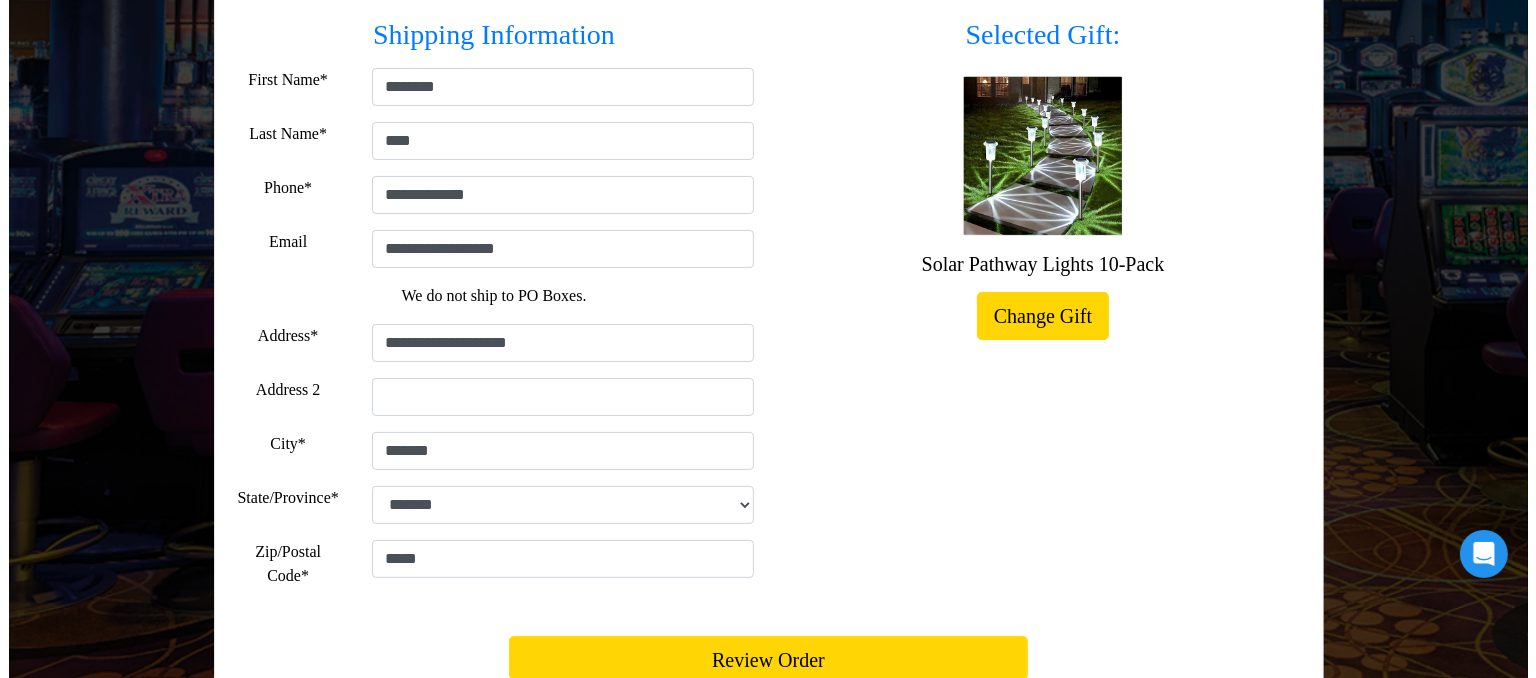 scroll, scrollTop: 453, scrollLeft: 0, axis: vertical 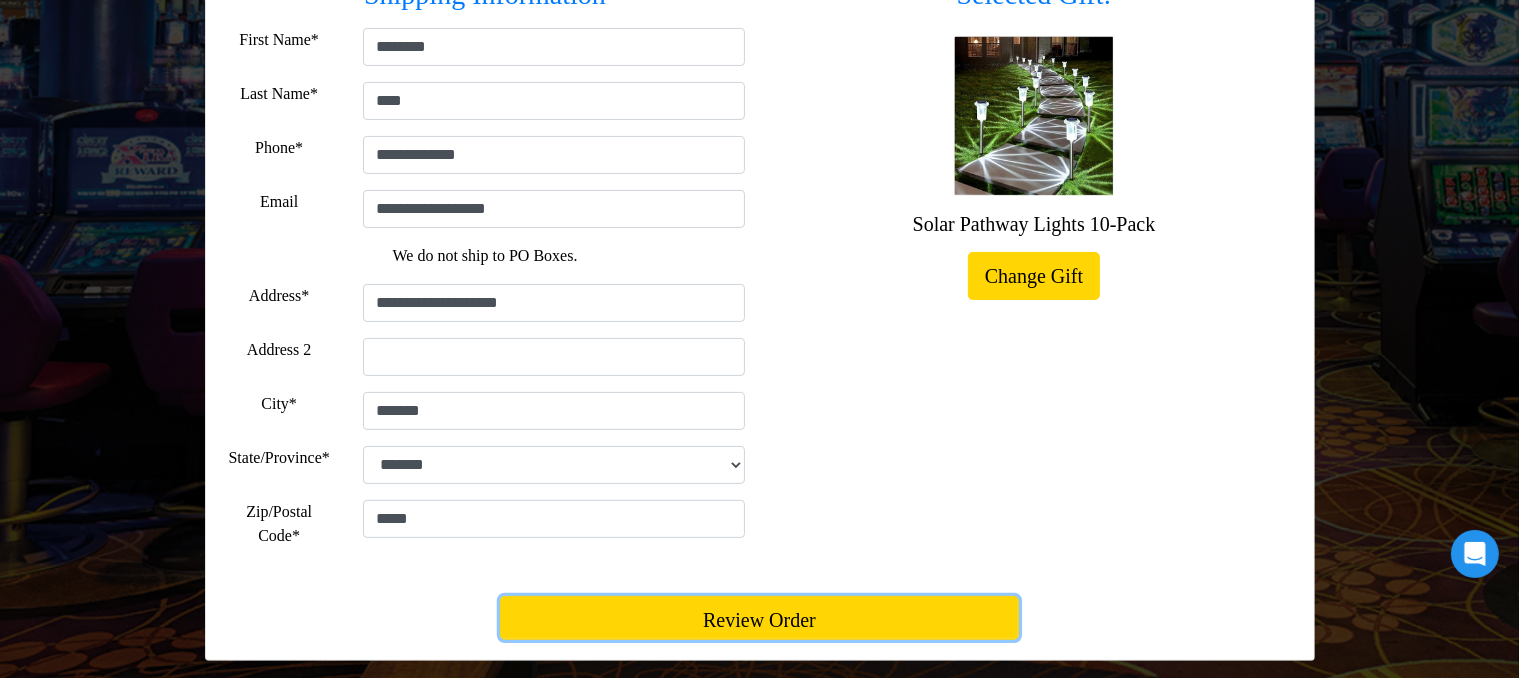 click on "Review Order" at bounding box center [759, 618] 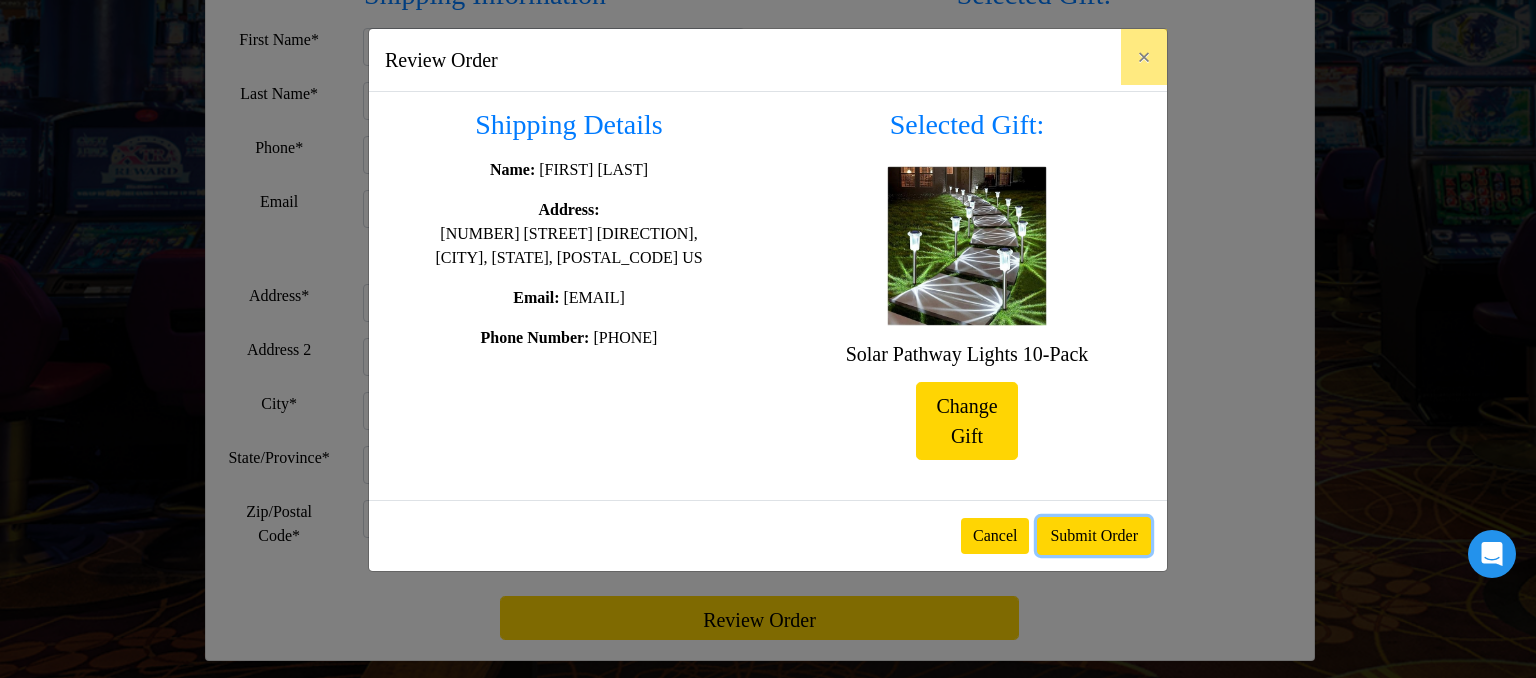 click on "Submit Order" at bounding box center [1094, 536] 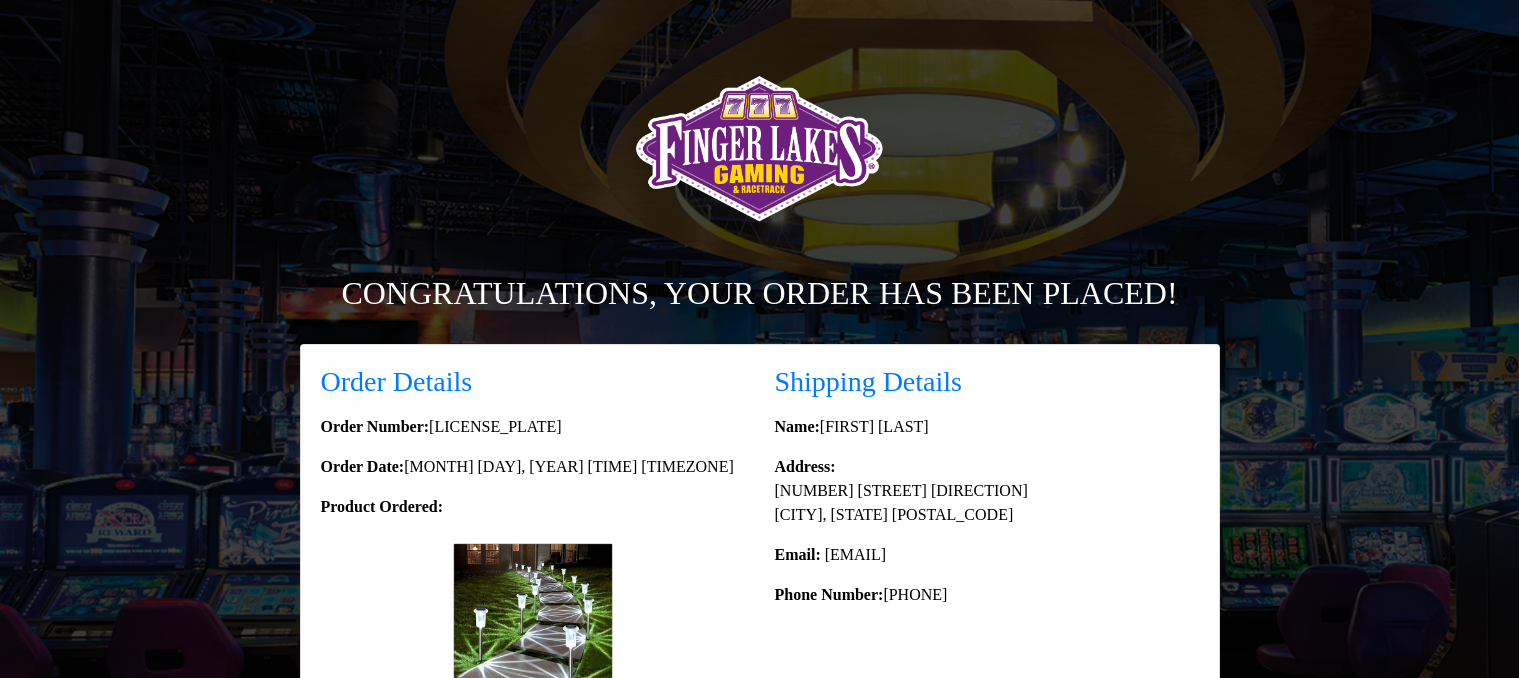 scroll, scrollTop: 0, scrollLeft: 0, axis: both 